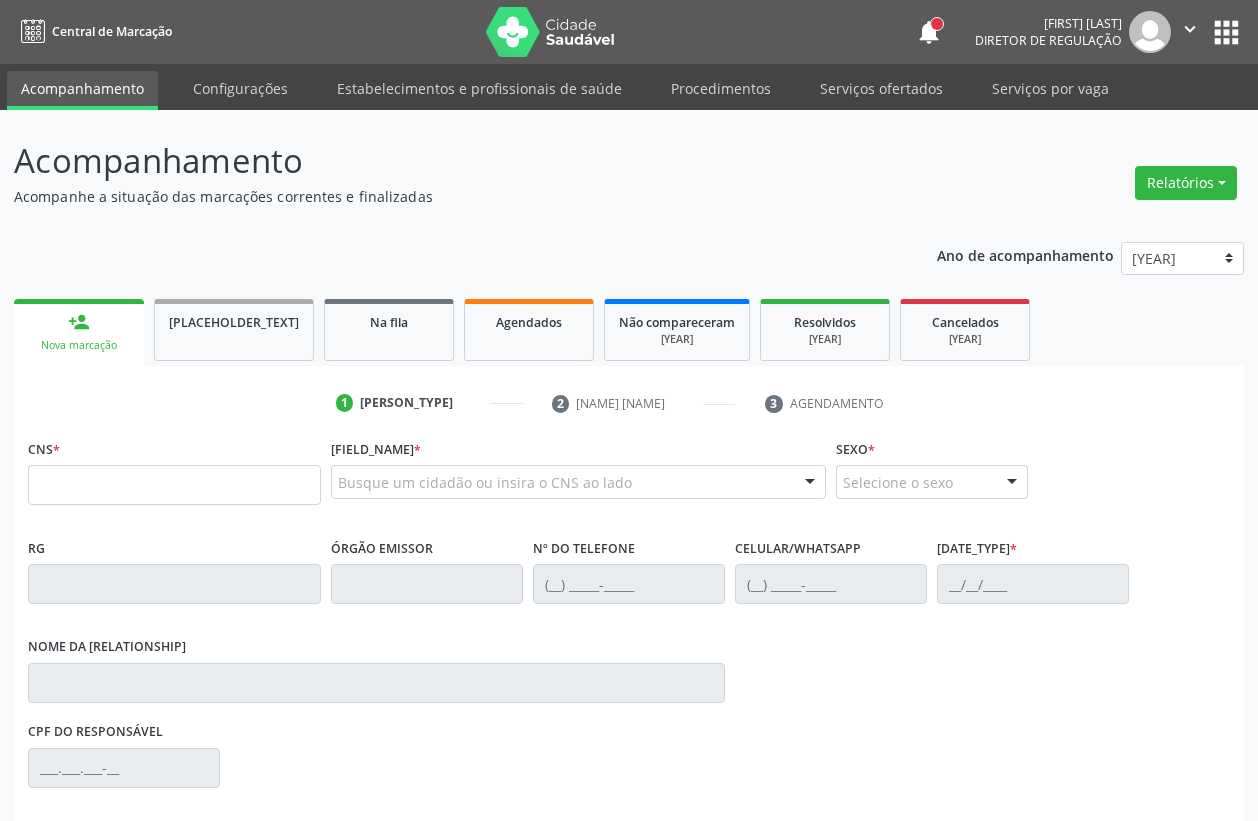 scroll, scrollTop: 0, scrollLeft: 0, axis: both 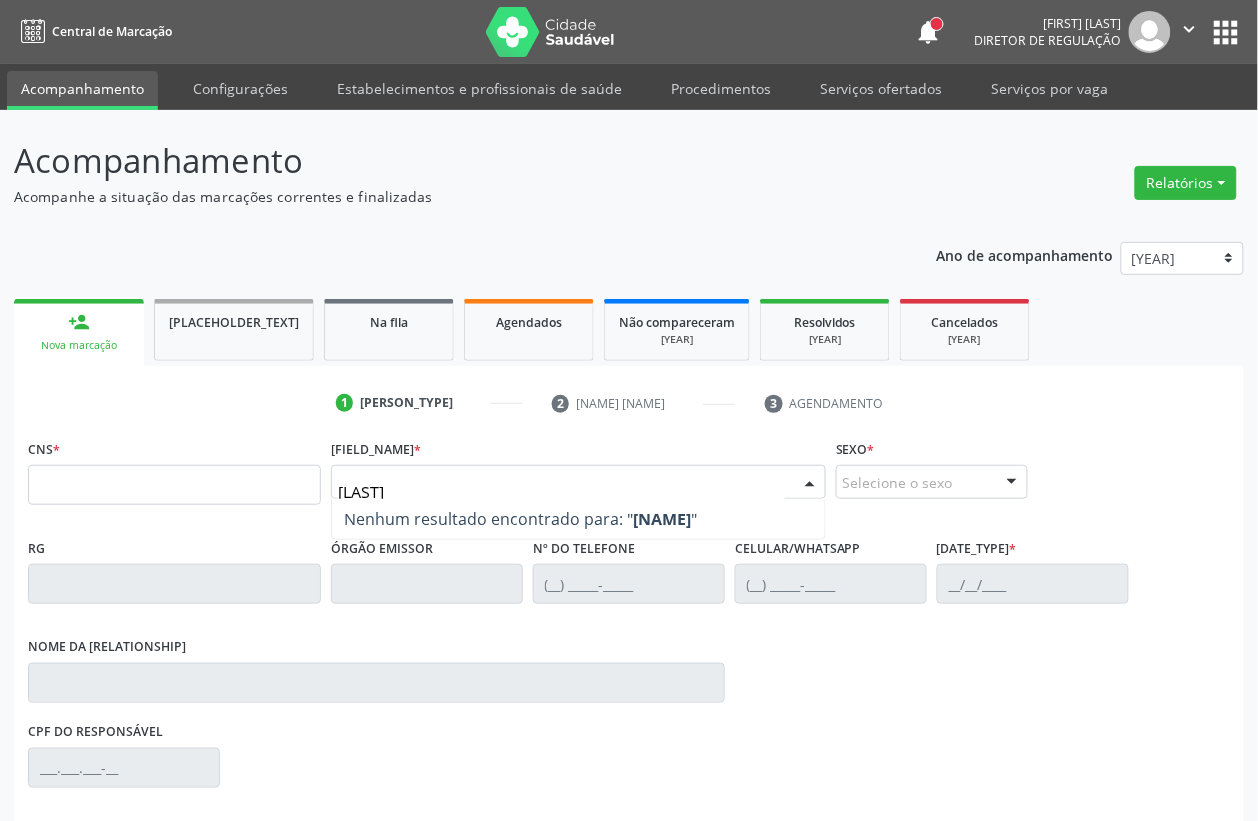type on "[LAST]" 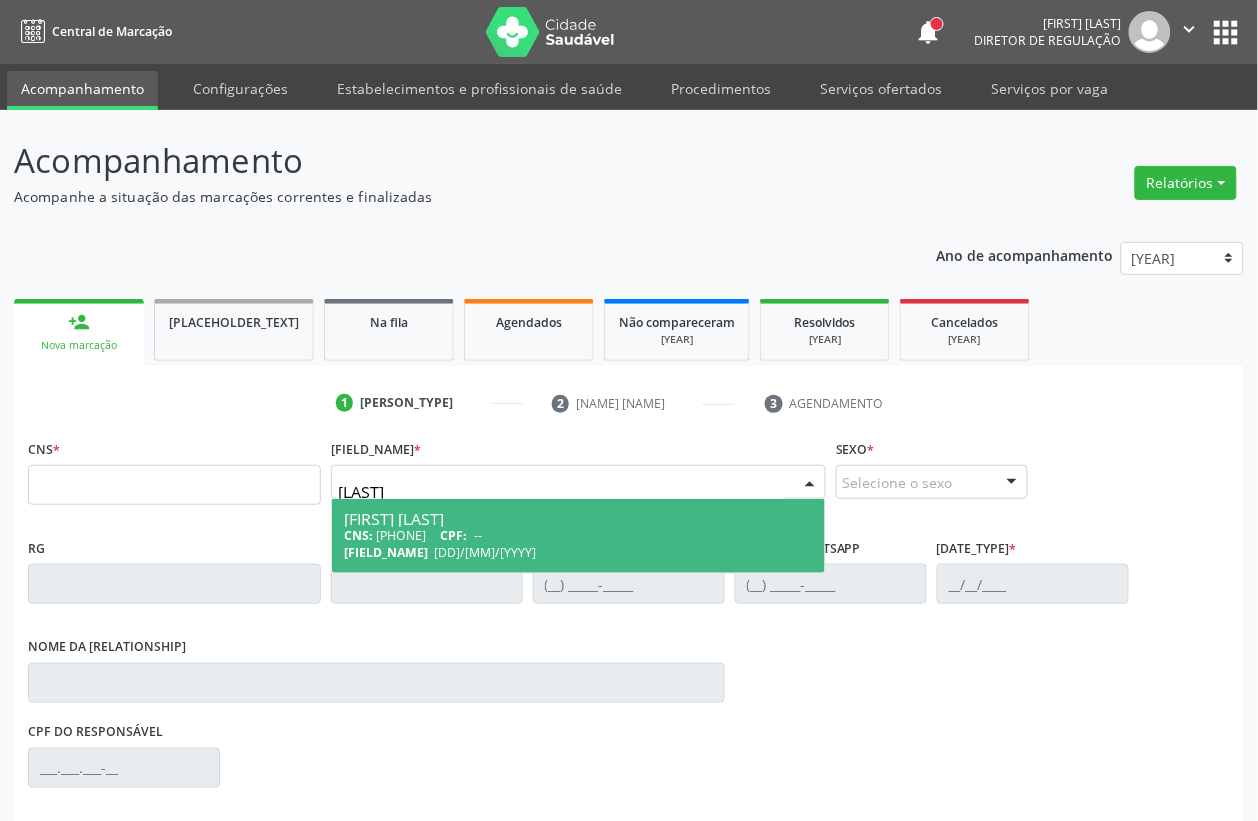 click on "[FIRST] [LAST]
CNS:
[NUMBER]
CPF:    --   Nascimento:
[DATE]" at bounding box center [578, 536] 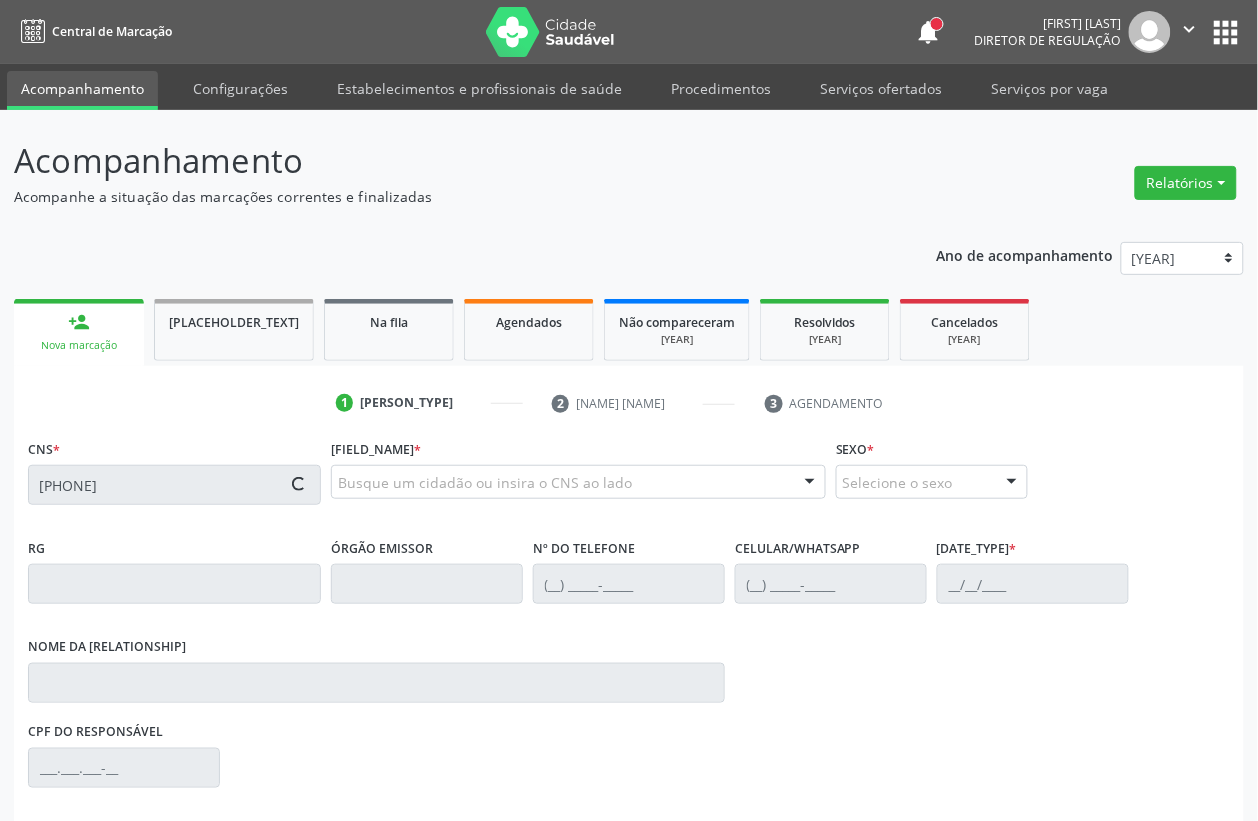 scroll, scrollTop: 248, scrollLeft: 0, axis: vertical 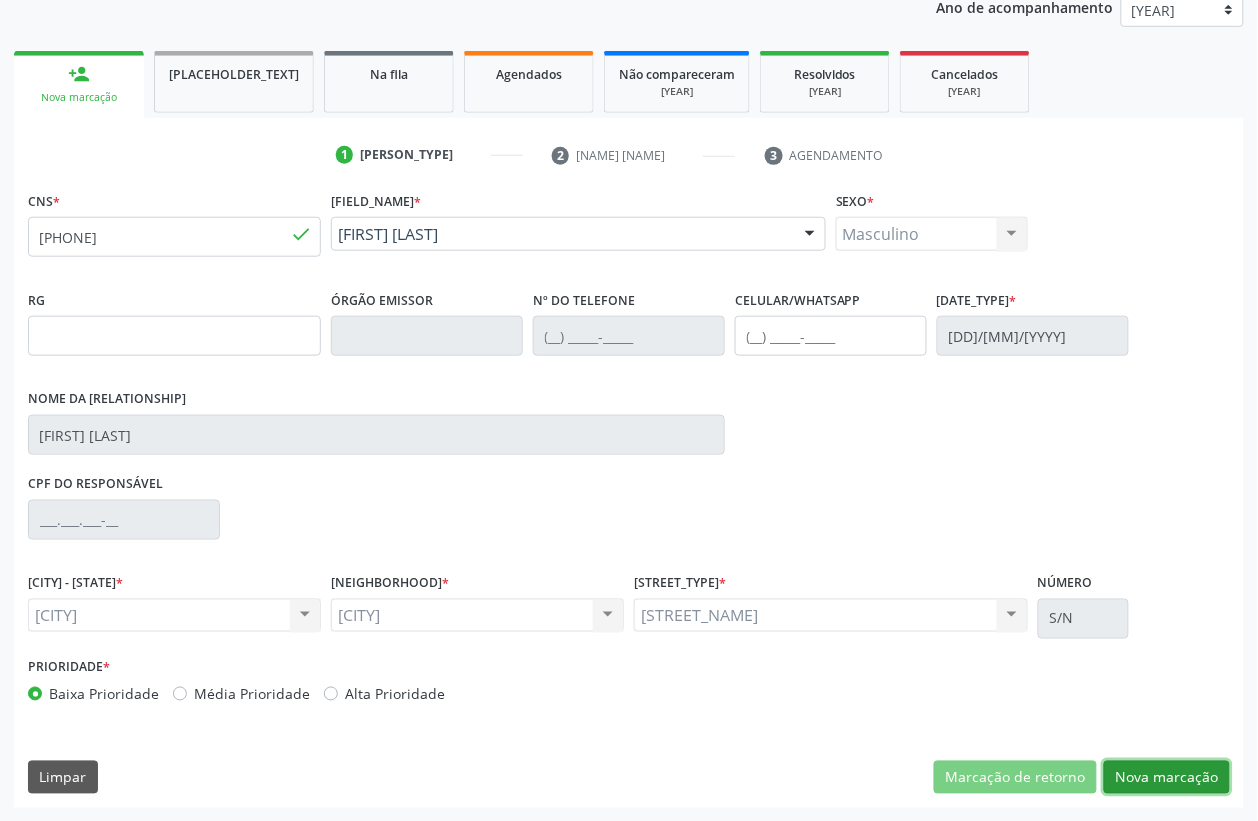 click on "Nova marcação" at bounding box center (1015, 778) 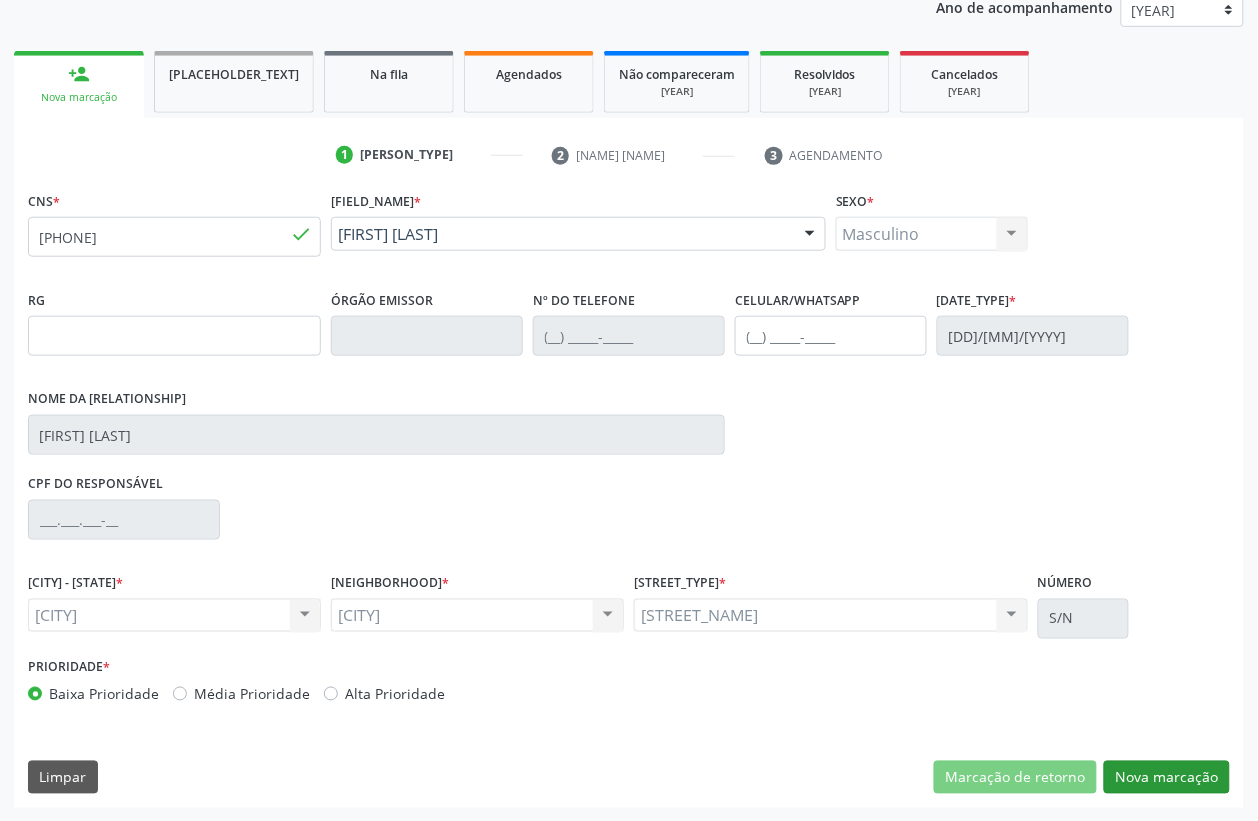 scroll, scrollTop: 85, scrollLeft: 0, axis: vertical 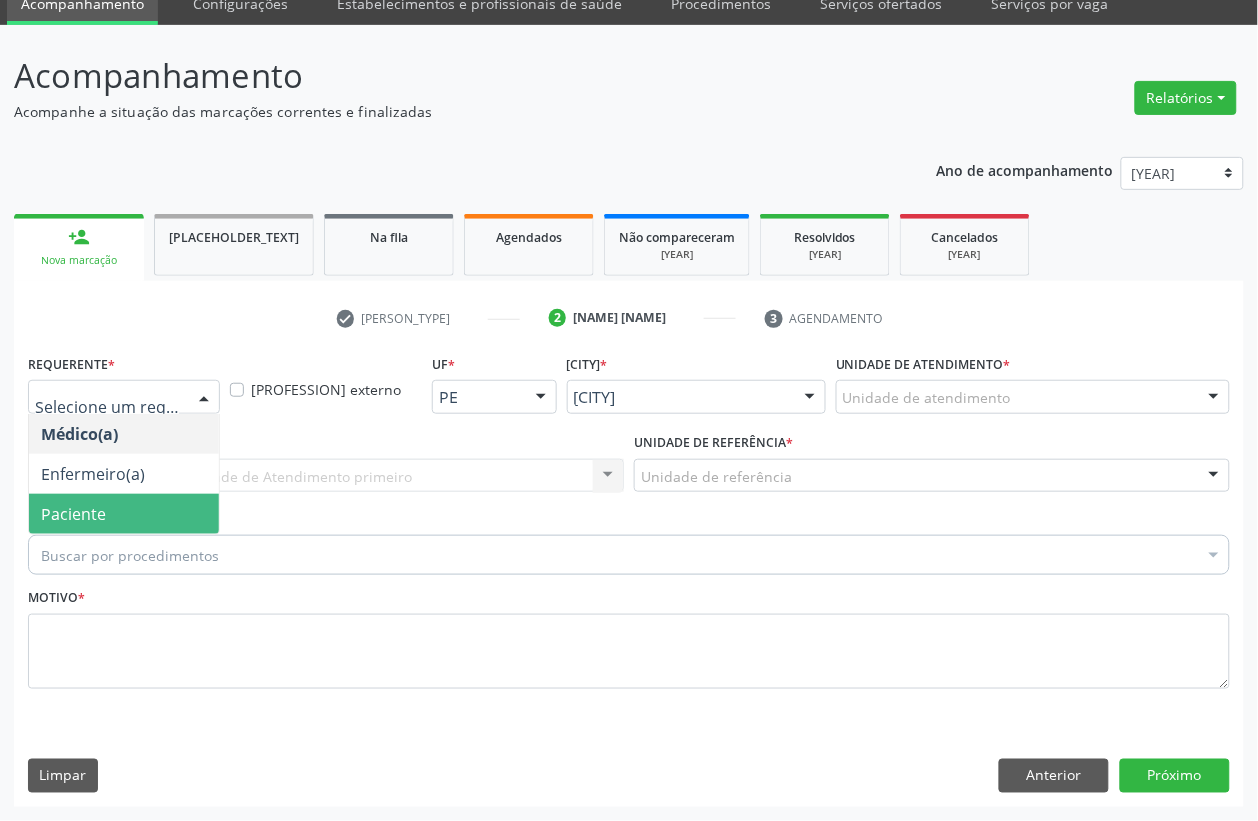 click on "Paciente" at bounding box center (73, 514) 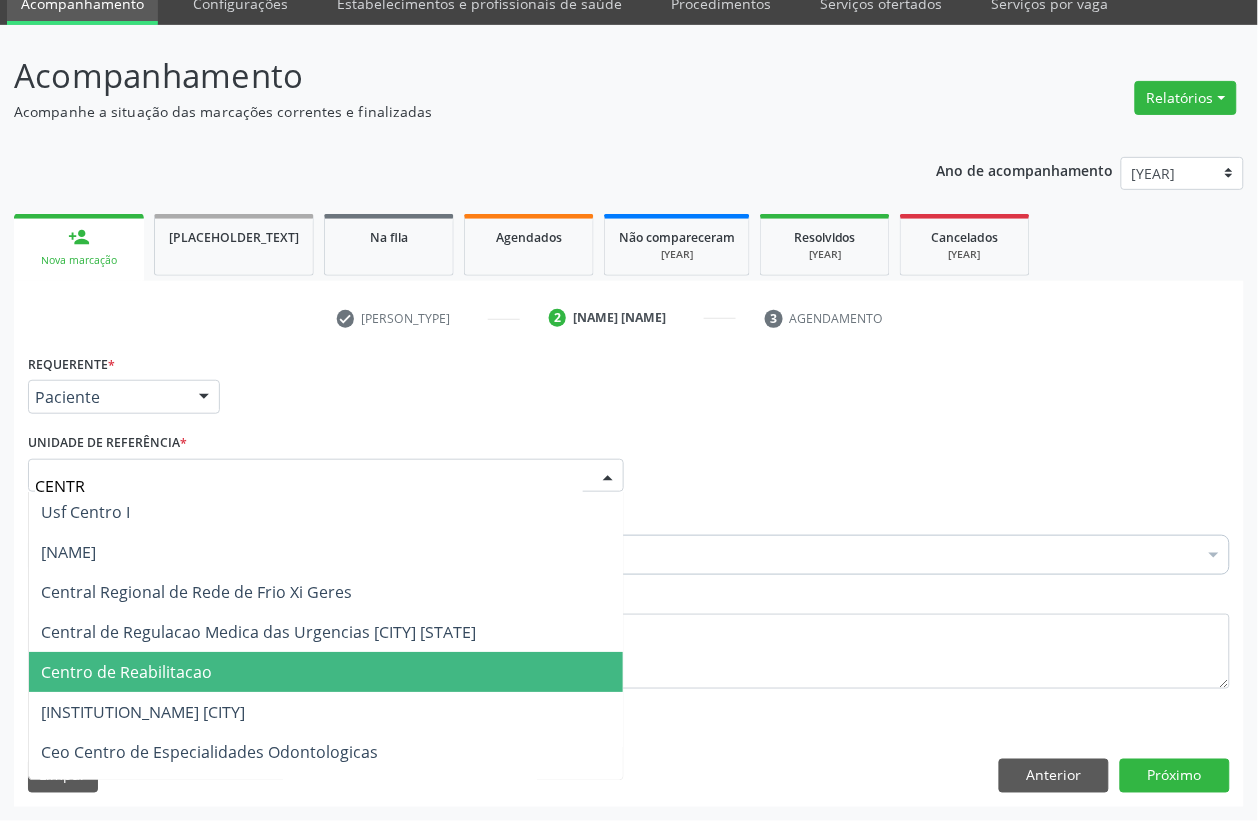 click on "Centro de Reabilitacao" at bounding box center [126, 672] 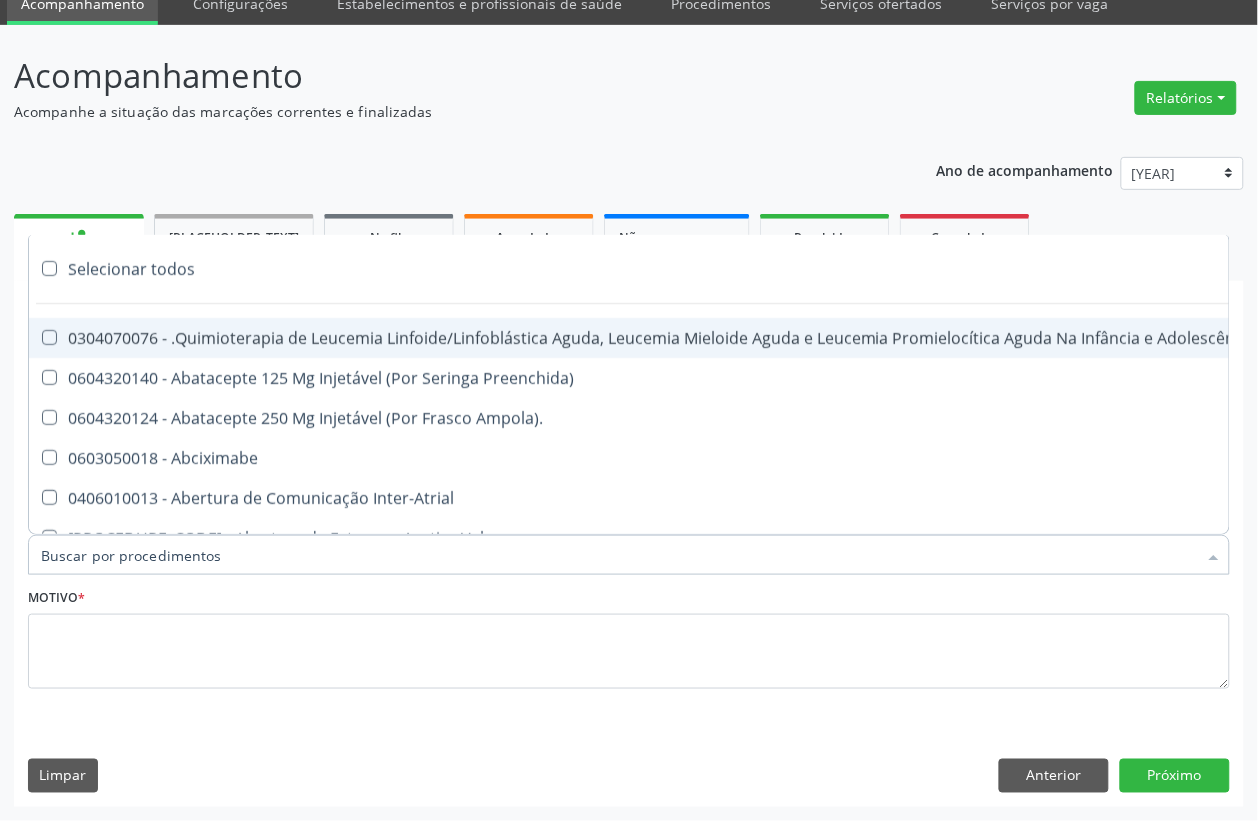 click on "Item de agendamento
*" at bounding box center [619, 555] 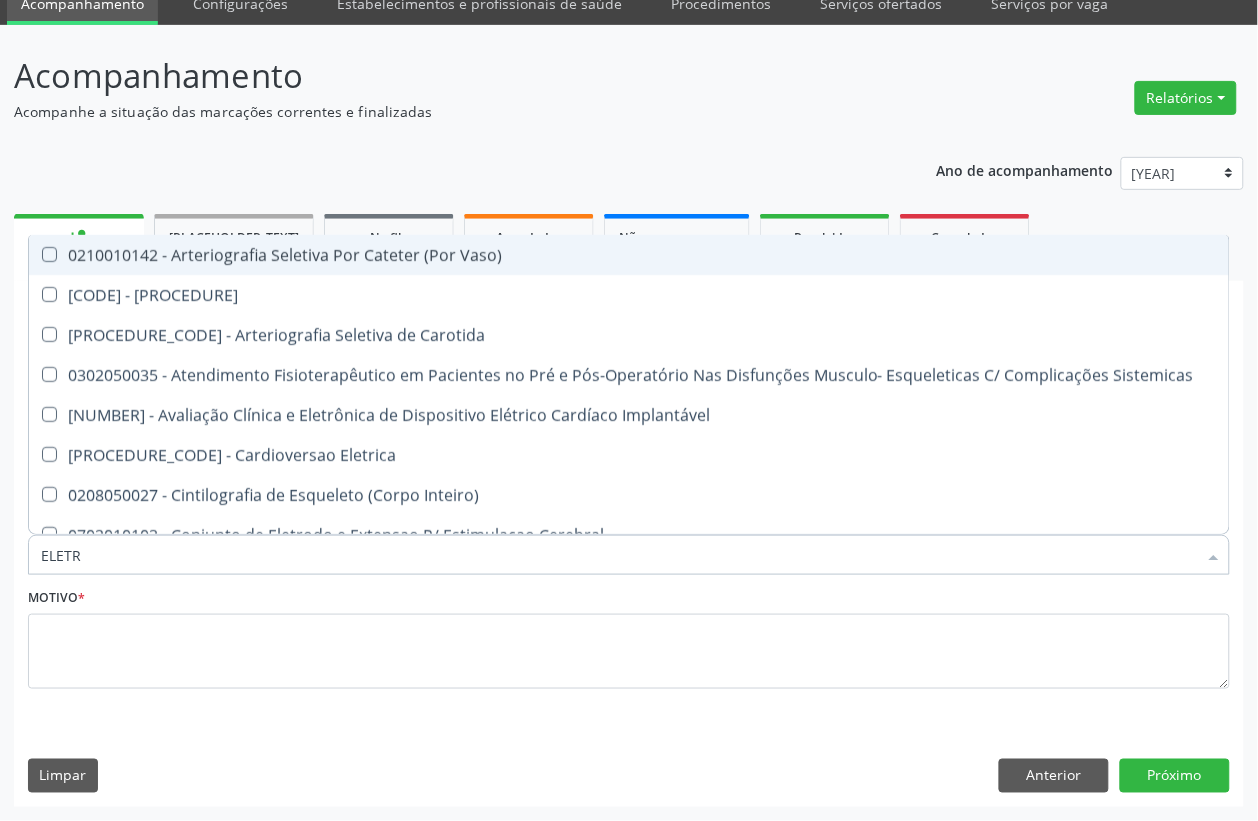 type on "ELETRO" 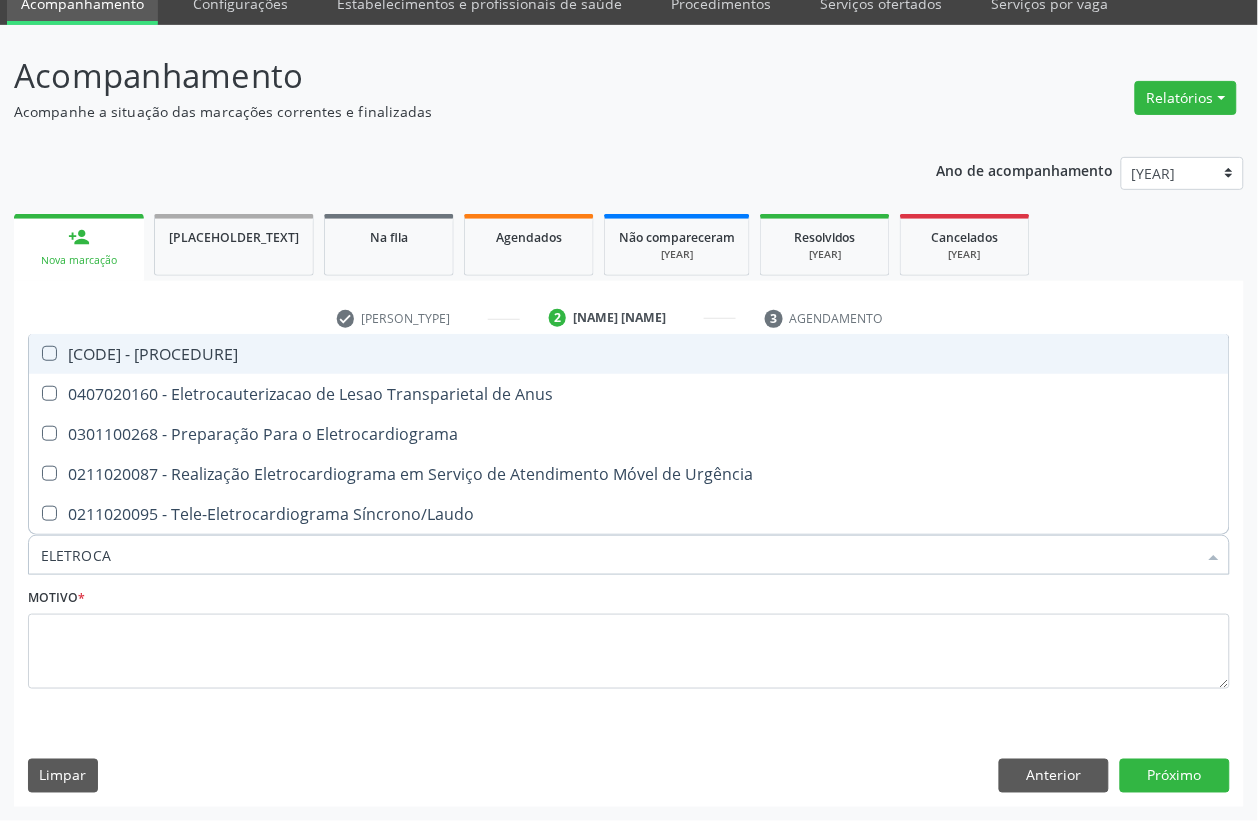 click on "0211020036 - Eletrocardiograma" at bounding box center (629, 354) 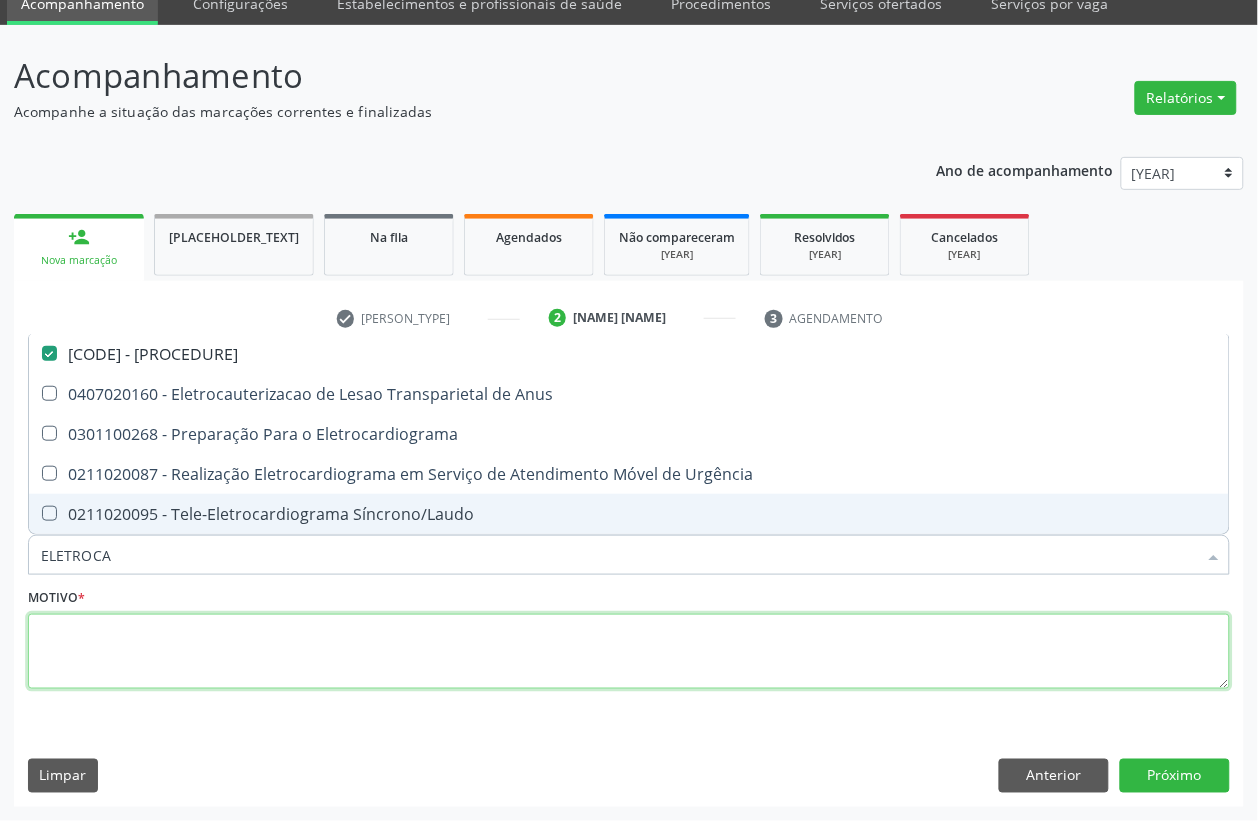 click at bounding box center [629, 652] 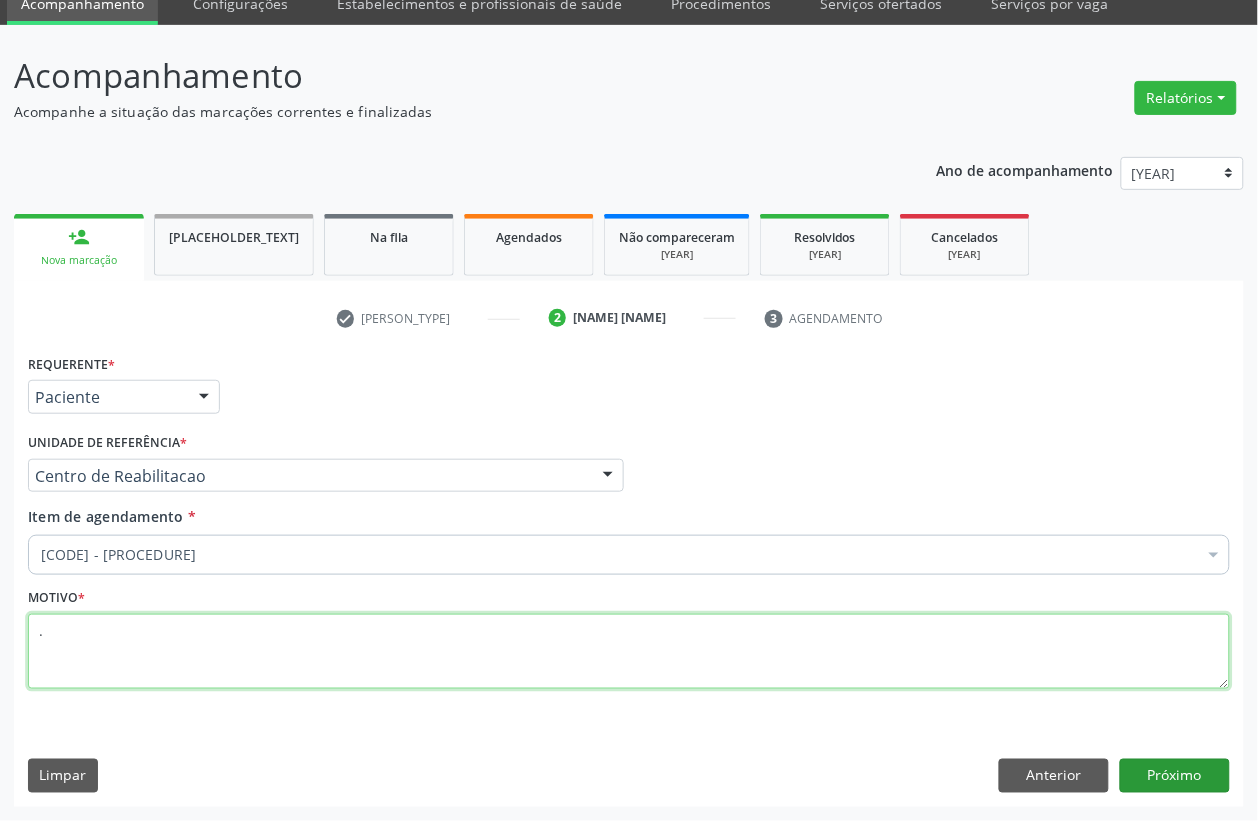 type on "." 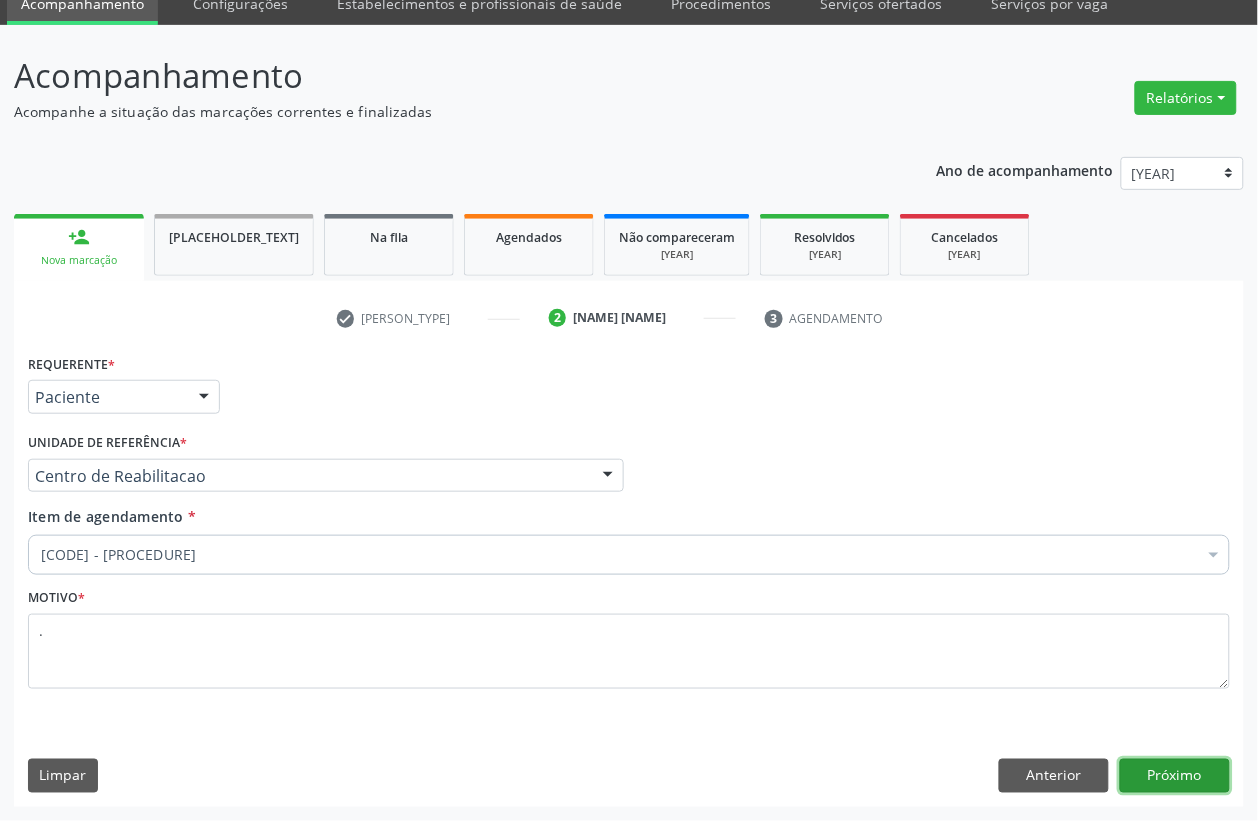 click on "Próximo" at bounding box center [1175, 776] 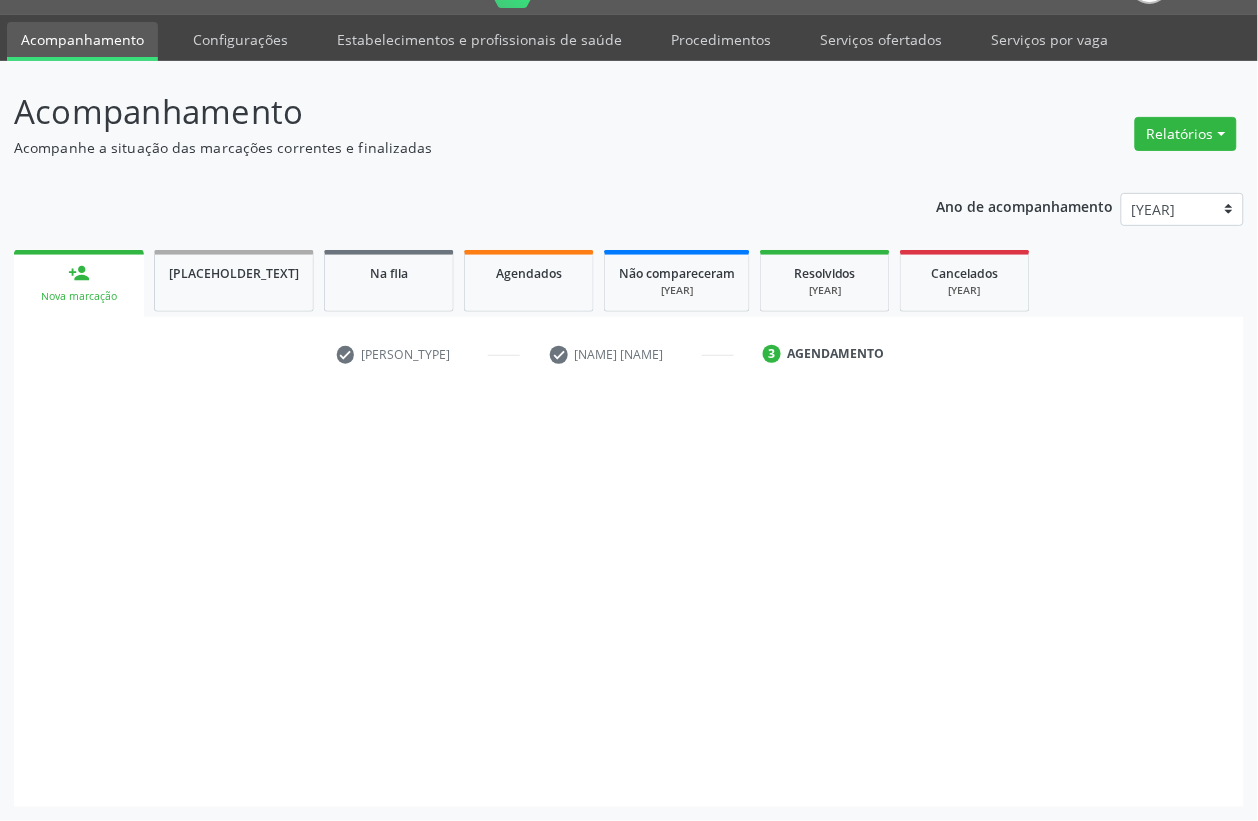 scroll, scrollTop: 50, scrollLeft: 0, axis: vertical 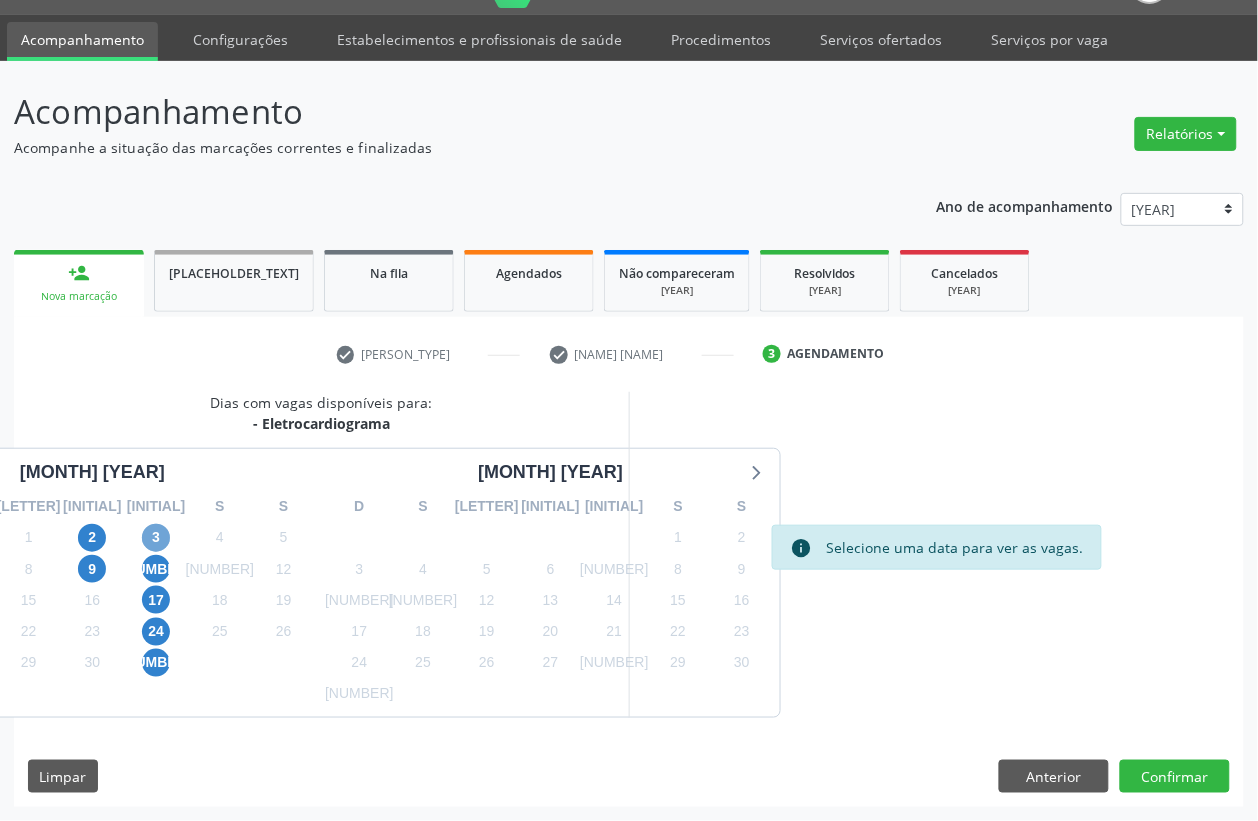 click on "[NUMBER]" at bounding box center (156, 538) 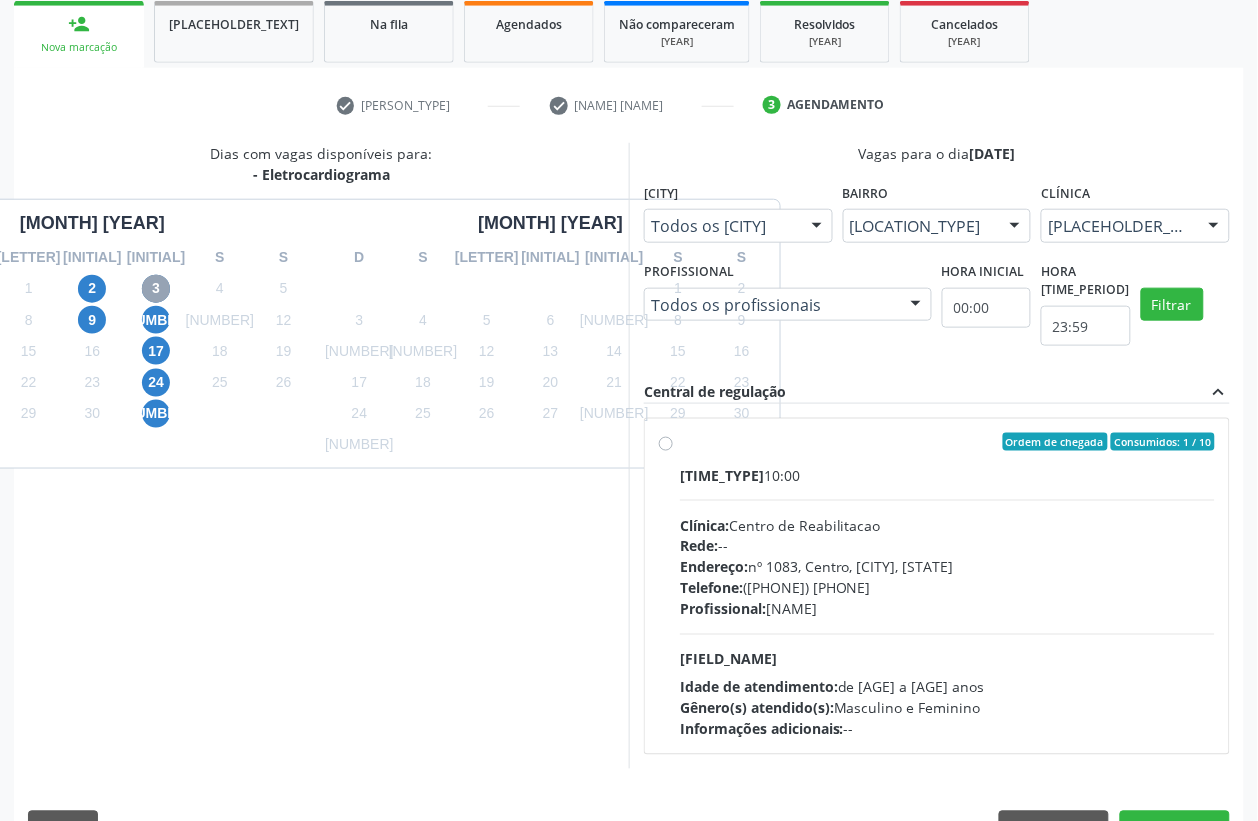 scroll, scrollTop: 300, scrollLeft: 0, axis: vertical 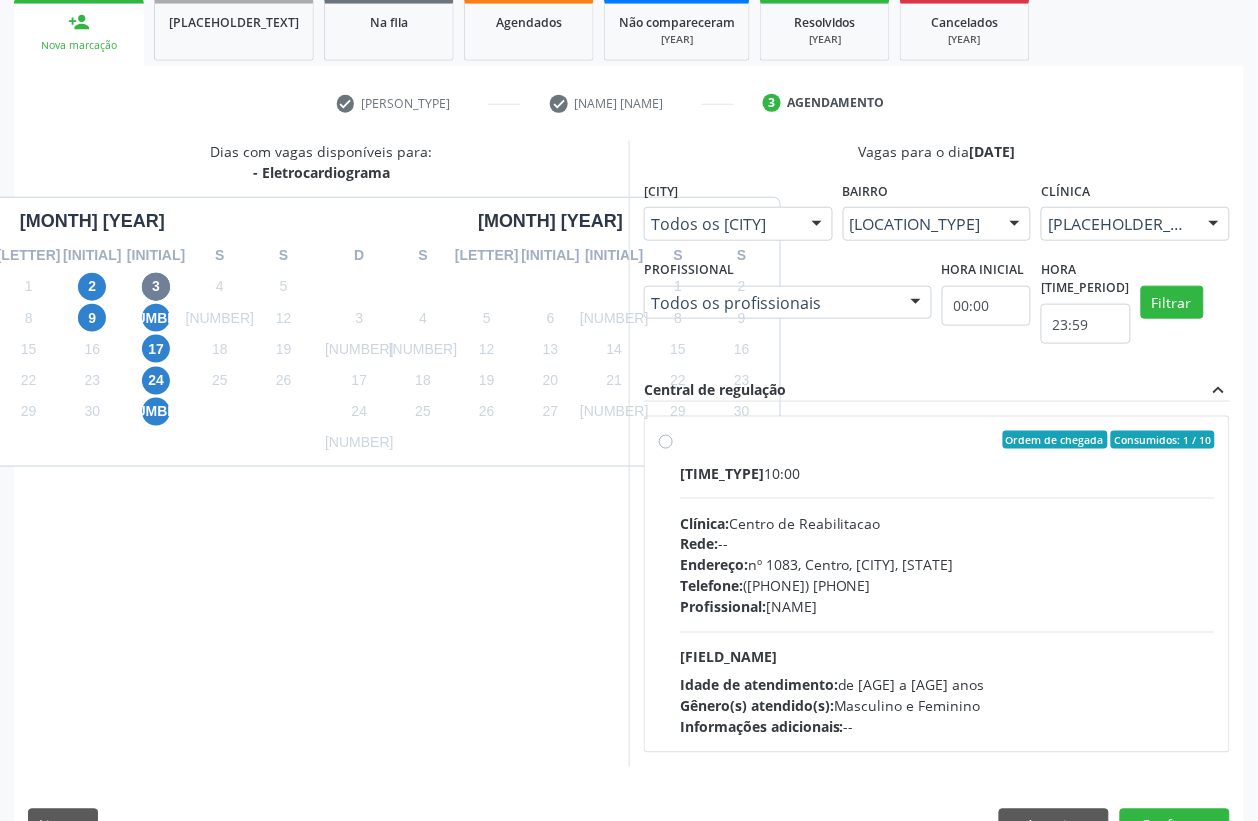 click on "Ordem de chegada
Consumidos: 1 / 10" at bounding box center (947, 440) 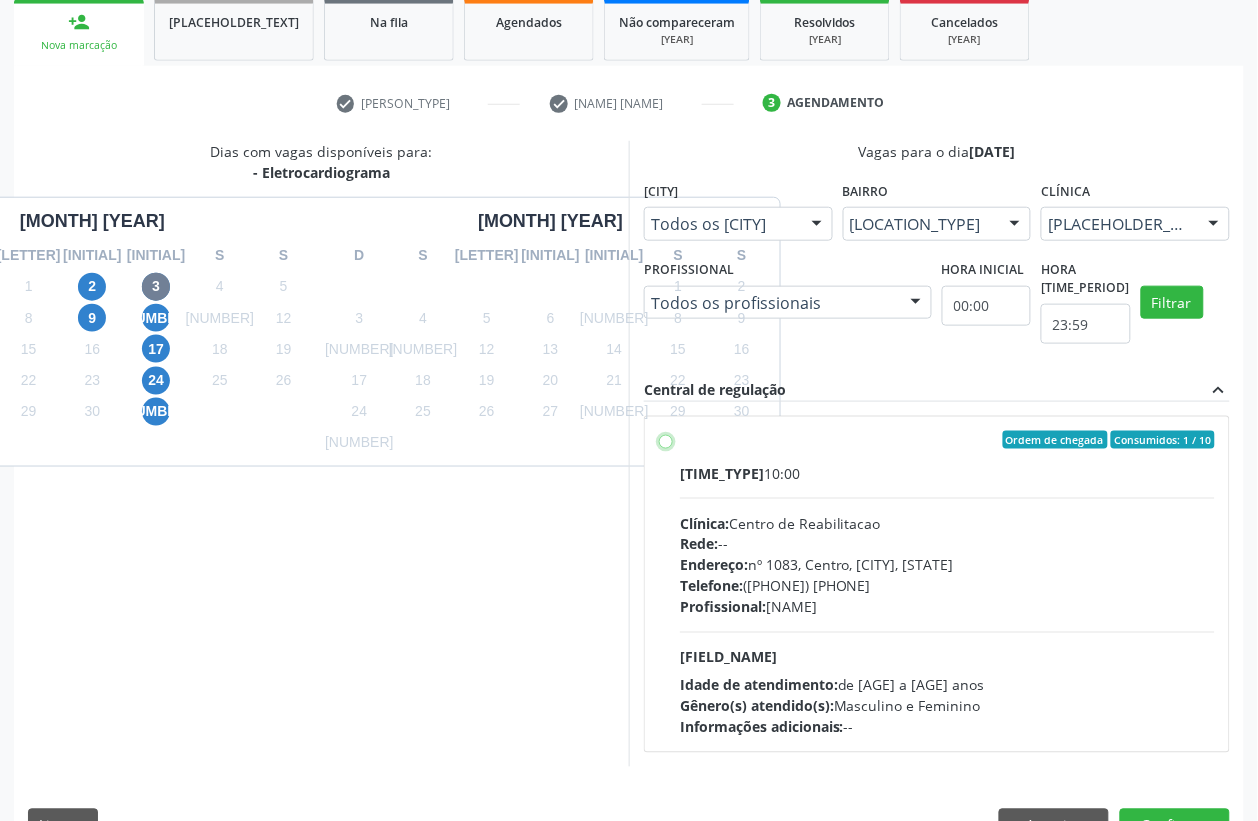 click on "Ordem de chegada
Consumidos: 1 / 10
Horário:   10:00
Clínica:  Centro de Reabilitacao
Rede:
--
Endereço:   nº 1083, Centro, Serra Talhada - PE
Telefone:   (81) 38313112
Profissional:
Maria do Carmo Silva
Informações adicionais sobre o atendimento
Idade de atendimento:
de 0 a 120 anos
Gênero(s) atendido(s):
Masculino e Feminino
Informações adicionais:
--" at bounding box center (666, 440) 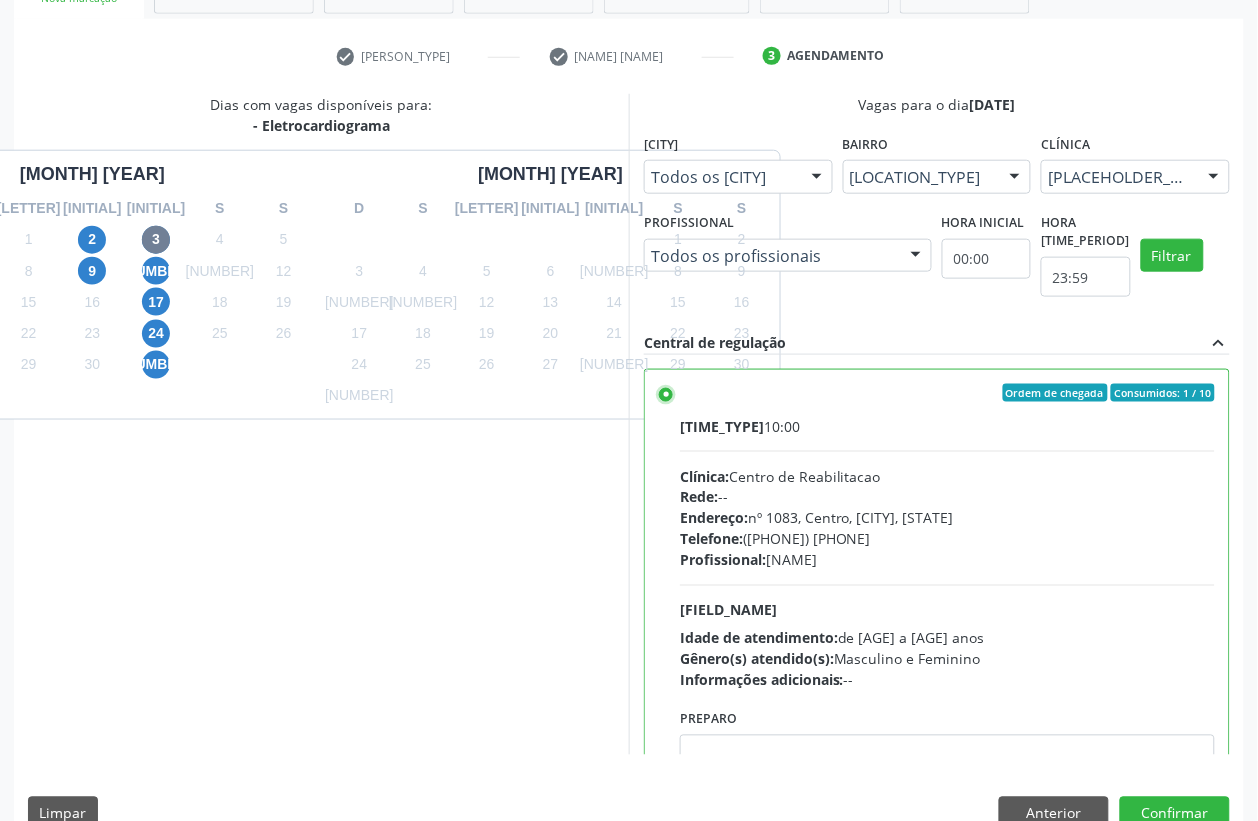 scroll, scrollTop: 373, scrollLeft: 0, axis: vertical 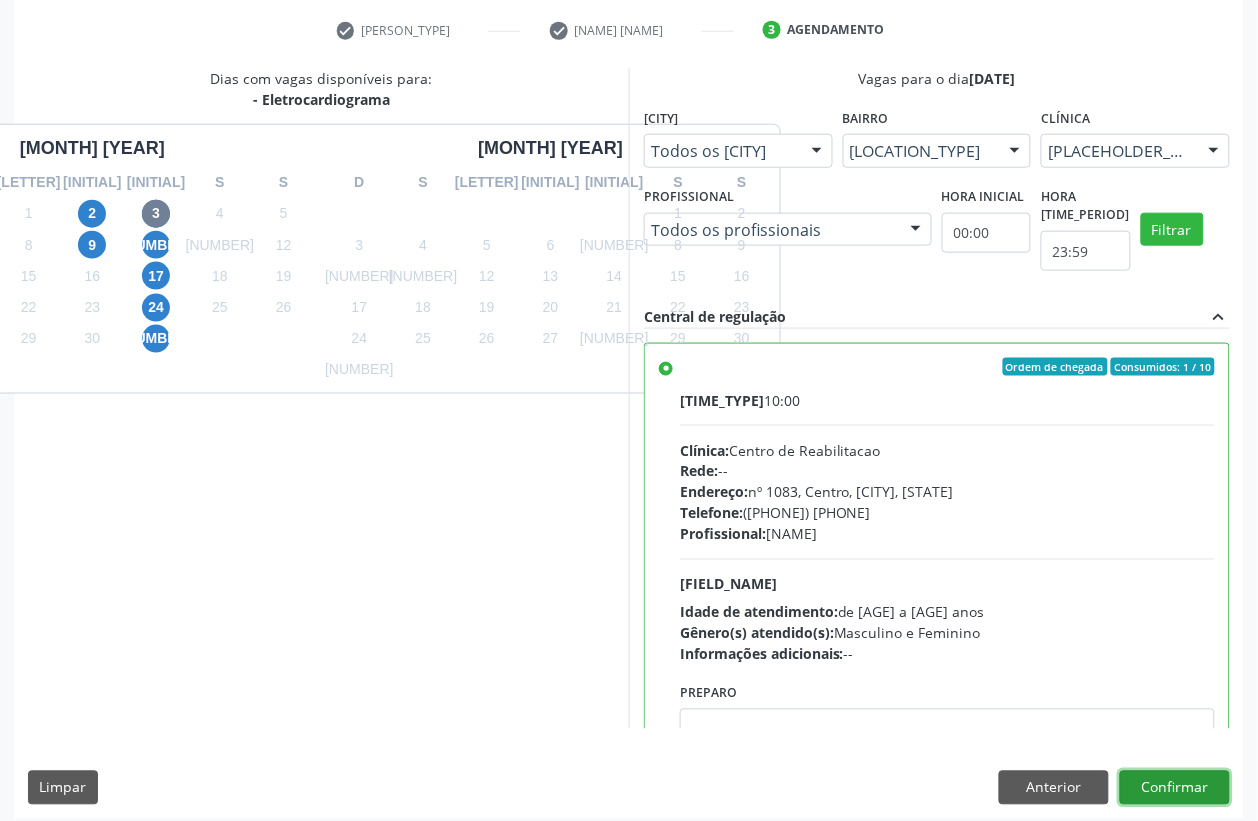 click on "Confirmar" at bounding box center [1175, 788] 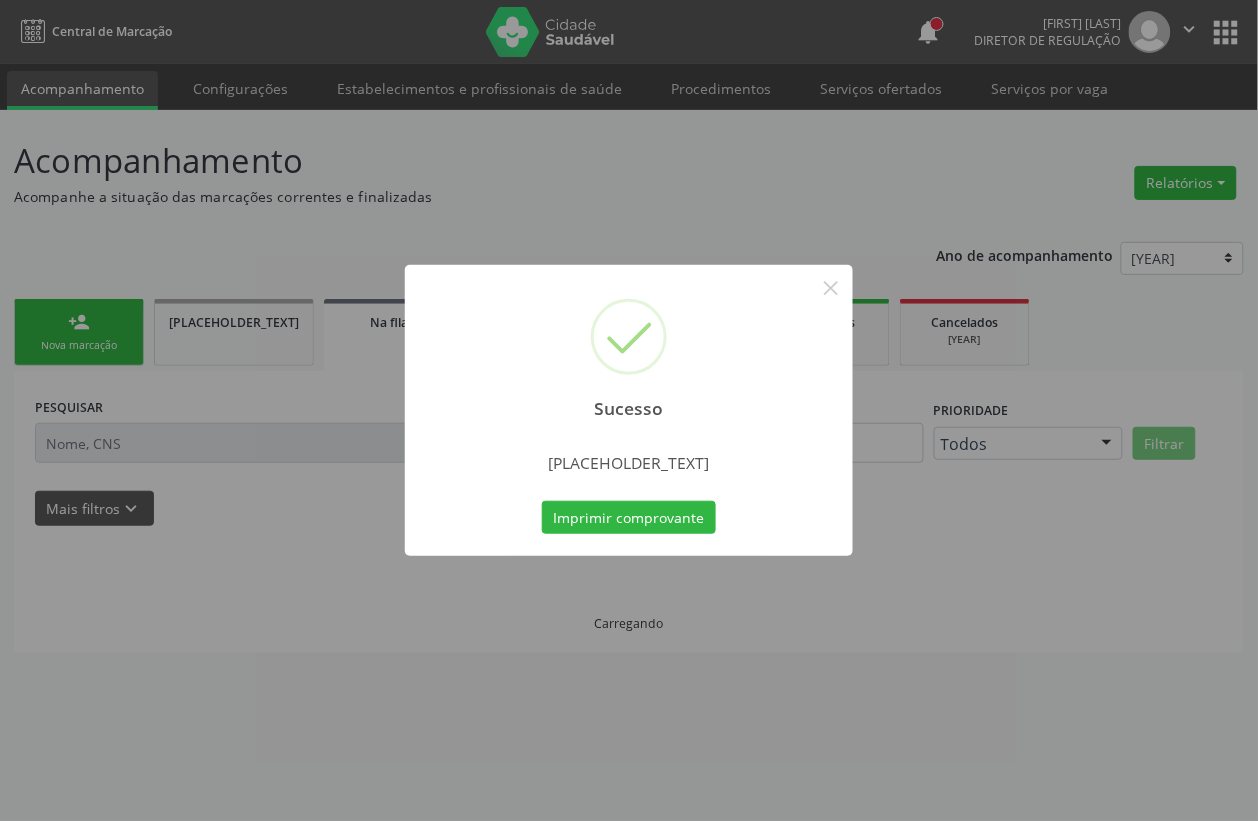 scroll, scrollTop: 0, scrollLeft: 0, axis: both 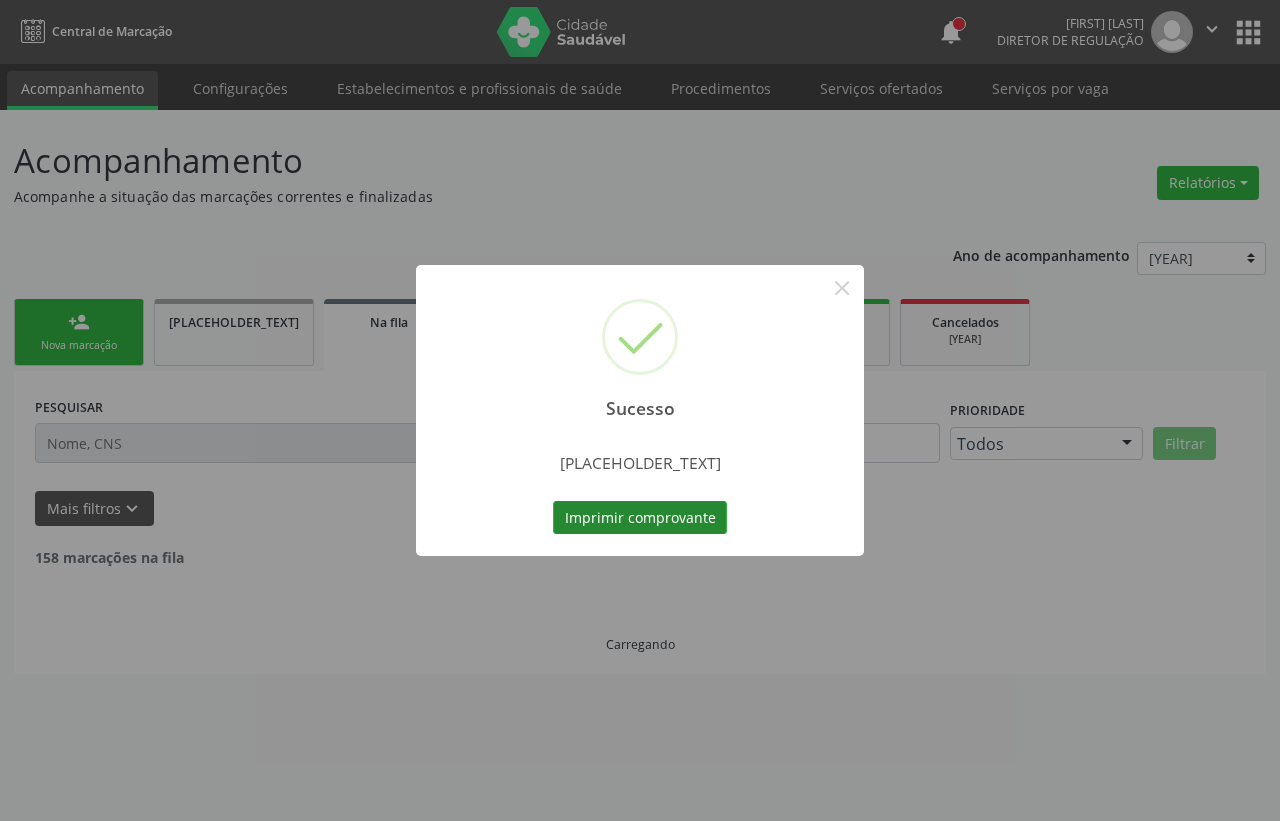 click on "Imprimir comprovante" at bounding box center (640, 518) 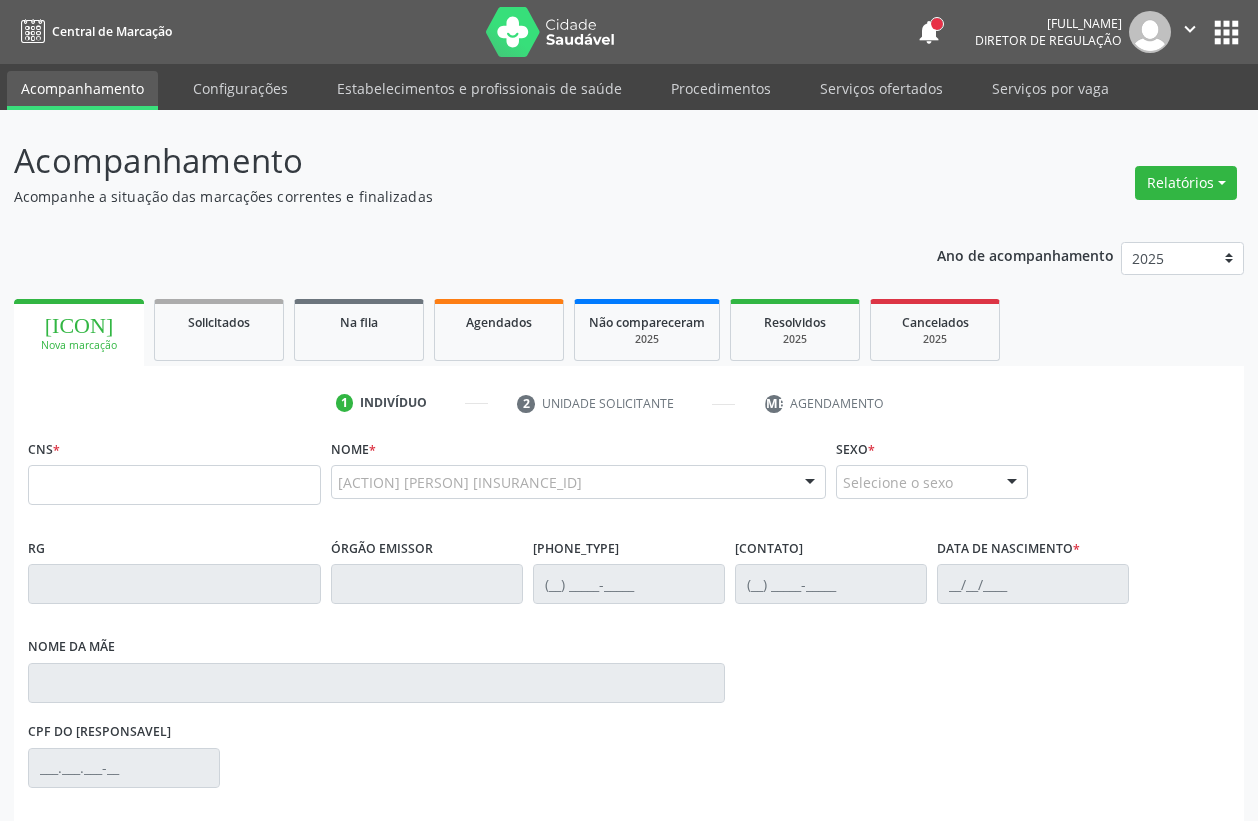 scroll, scrollTop: 0, scrollLeft: 0, axis: both 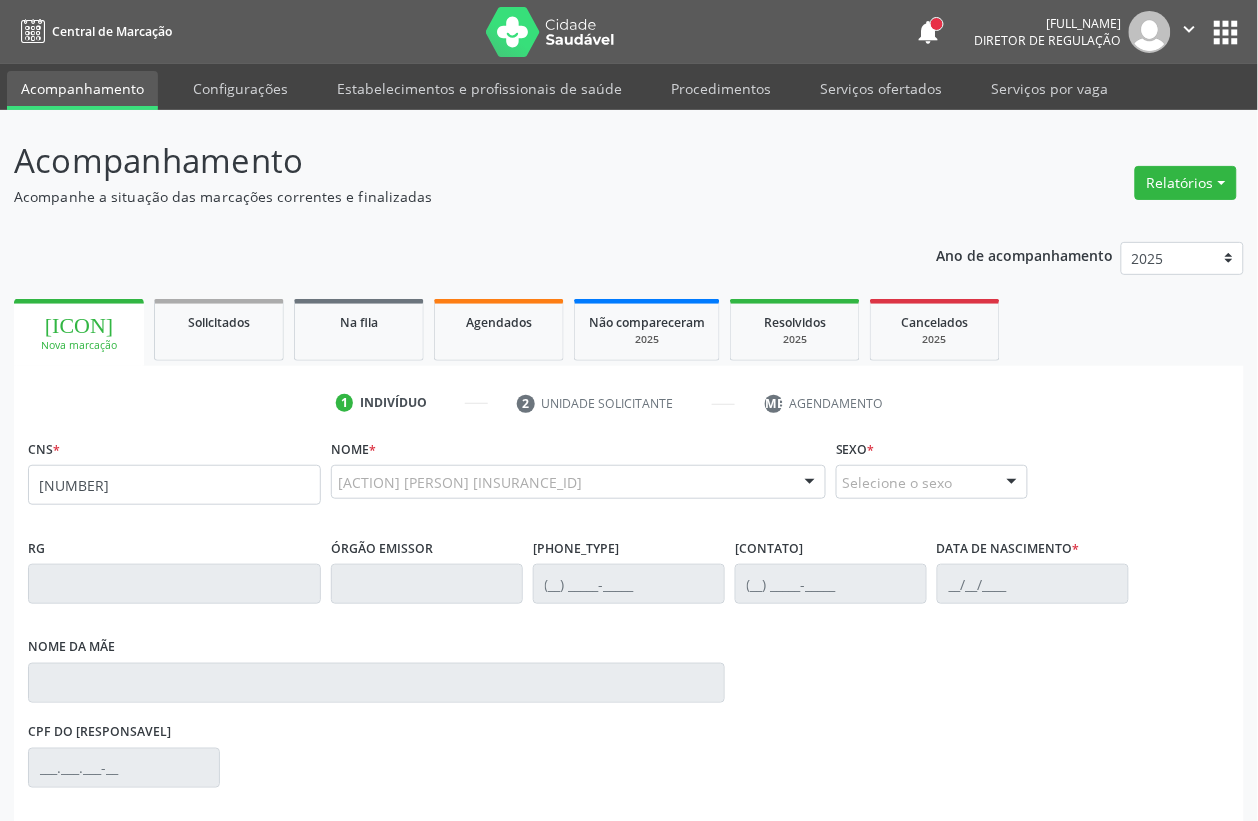 type on "[NUMBER]" 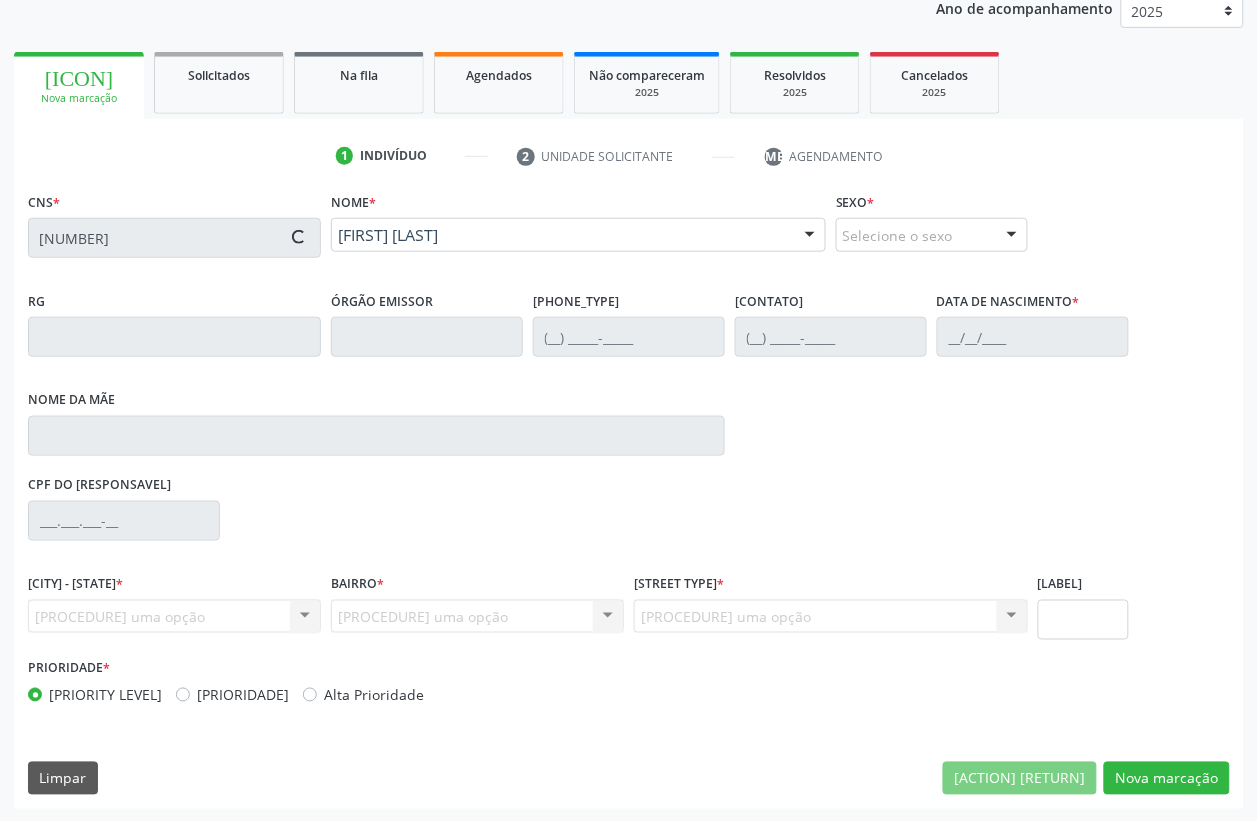 scroll, scrollTop: 248, scrollLeft: 0, axis: vertical 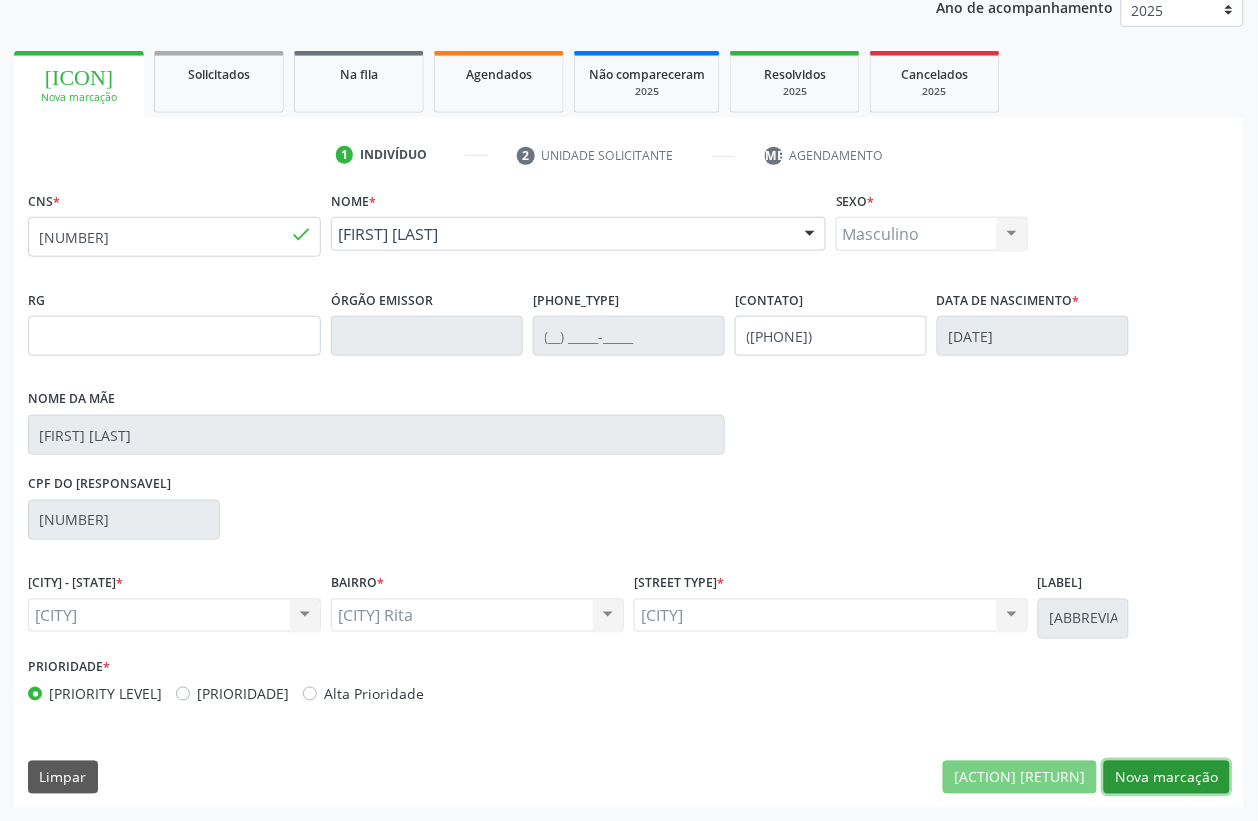 click on "Nova marcação" at bounding box center [1020, 778] 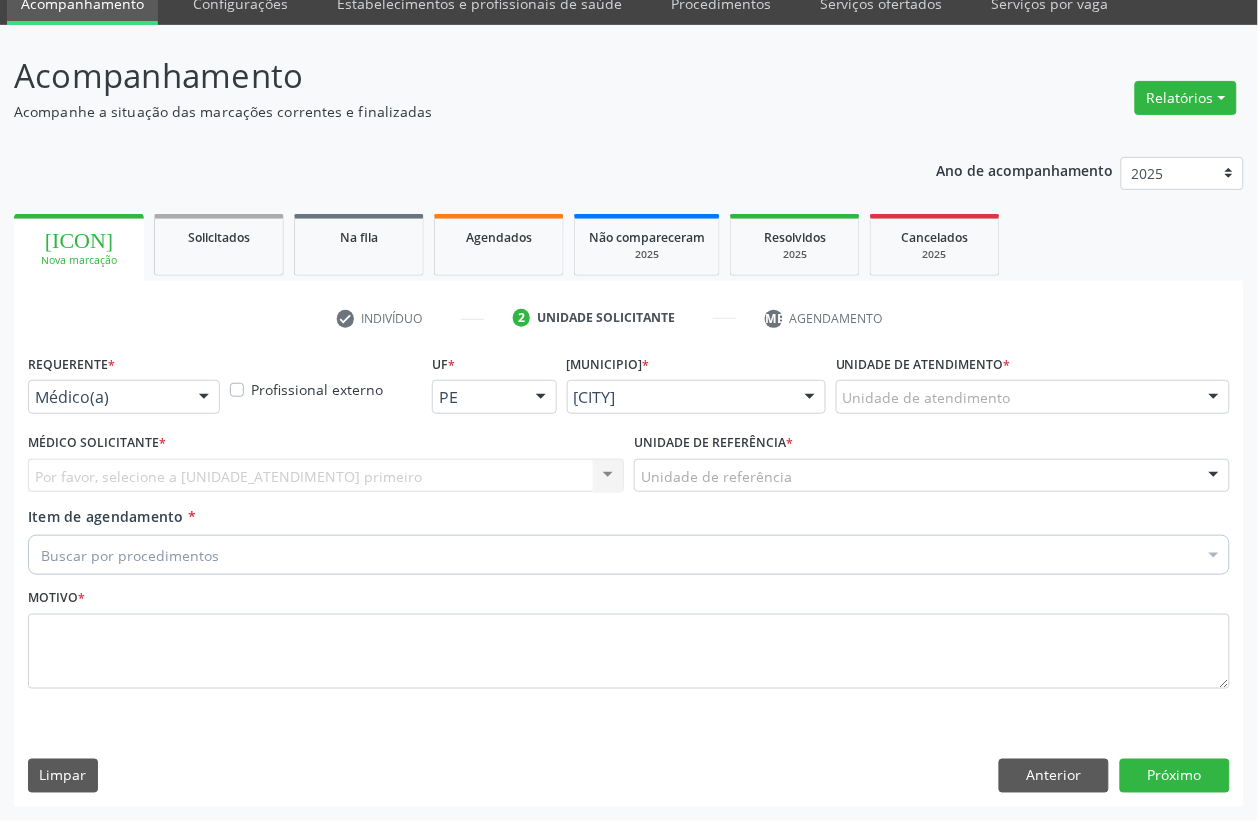scroll, scrollTop: 85, scrollLeft: 0, axis: vertical 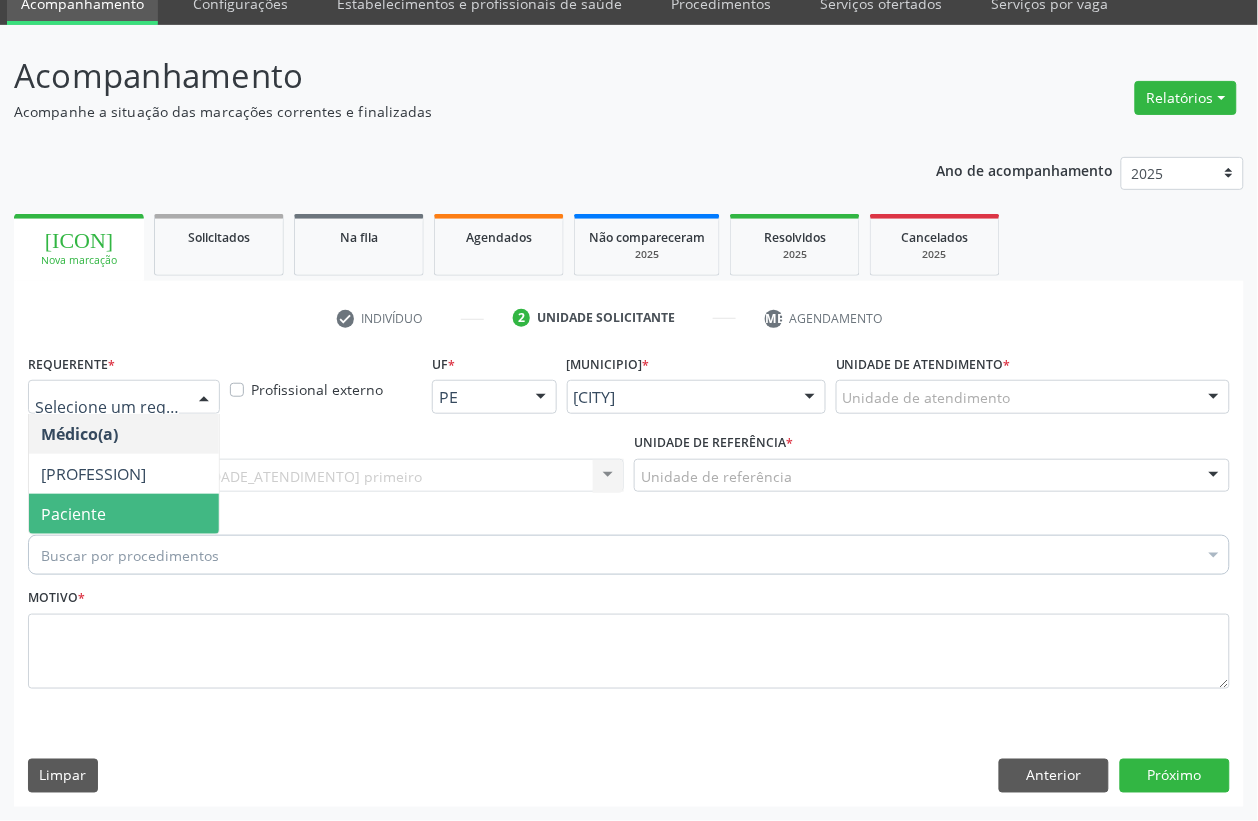click on "Paciente" at bounding box center [124, 514] 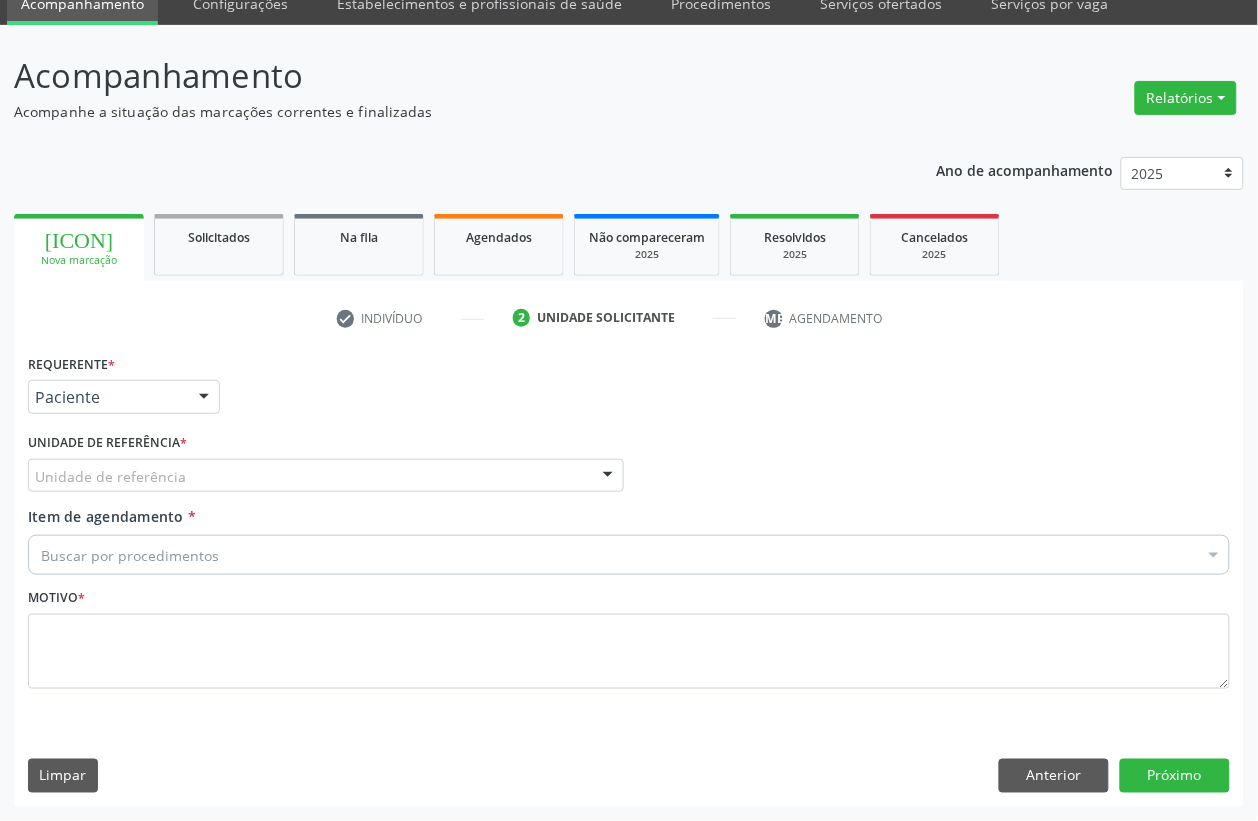 click on "Unidade de referência" at bounding box center (326, 476) 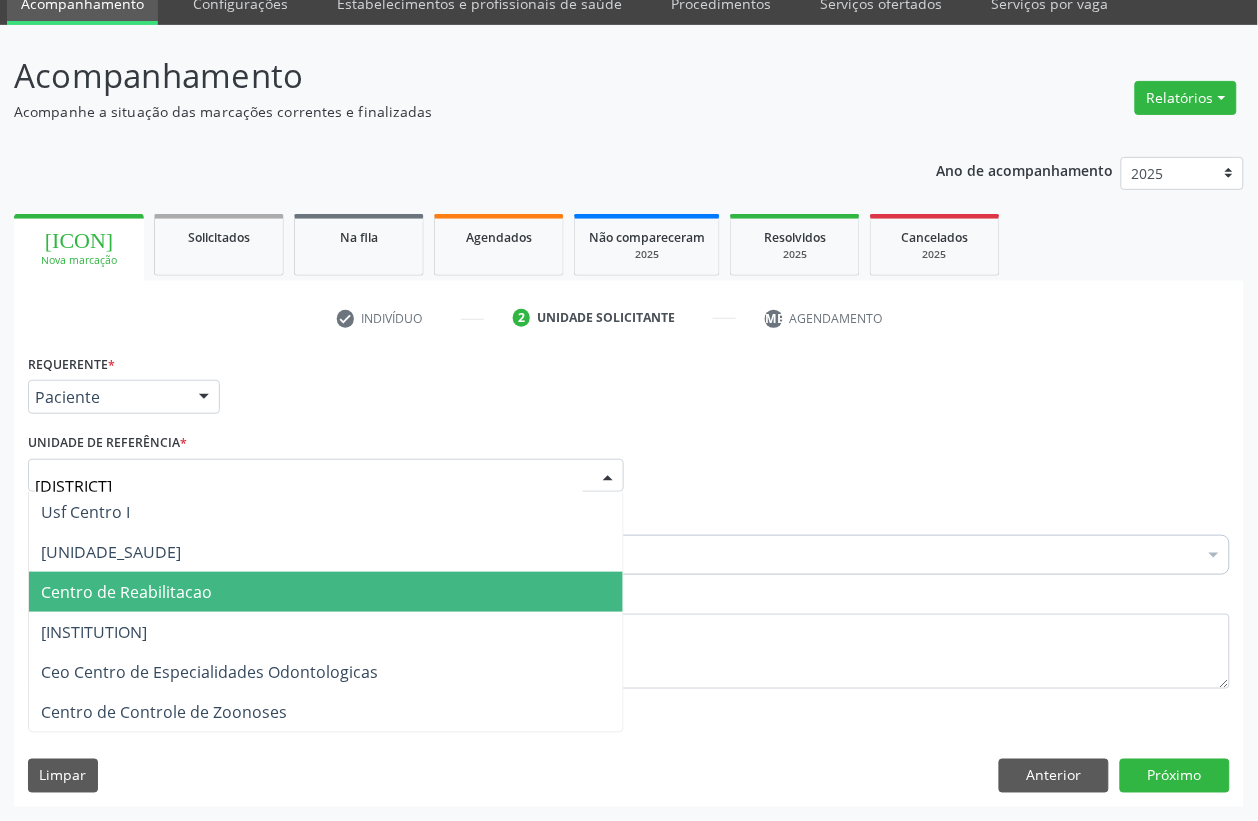 click on "Centro de Reabilitacao" at bounding box center [326, 592] 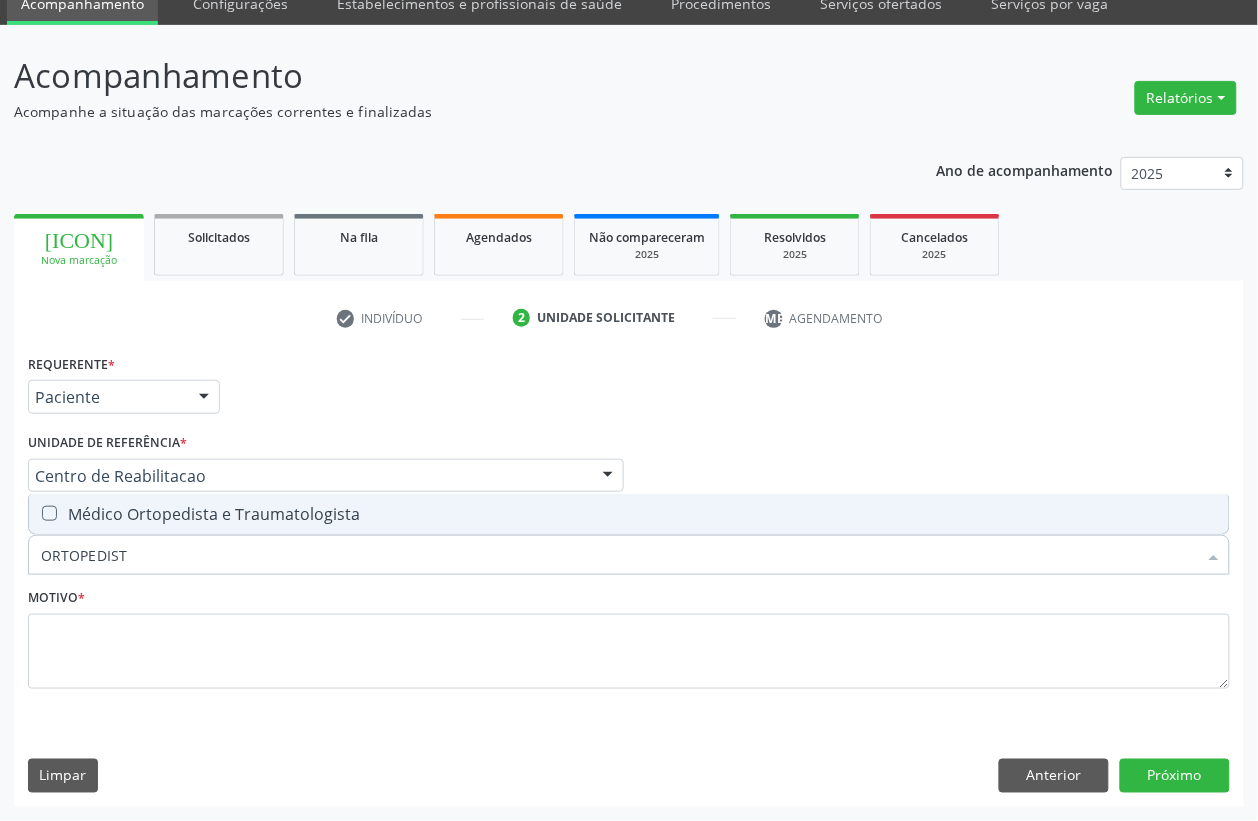 type on "ORTOPEDISTA" 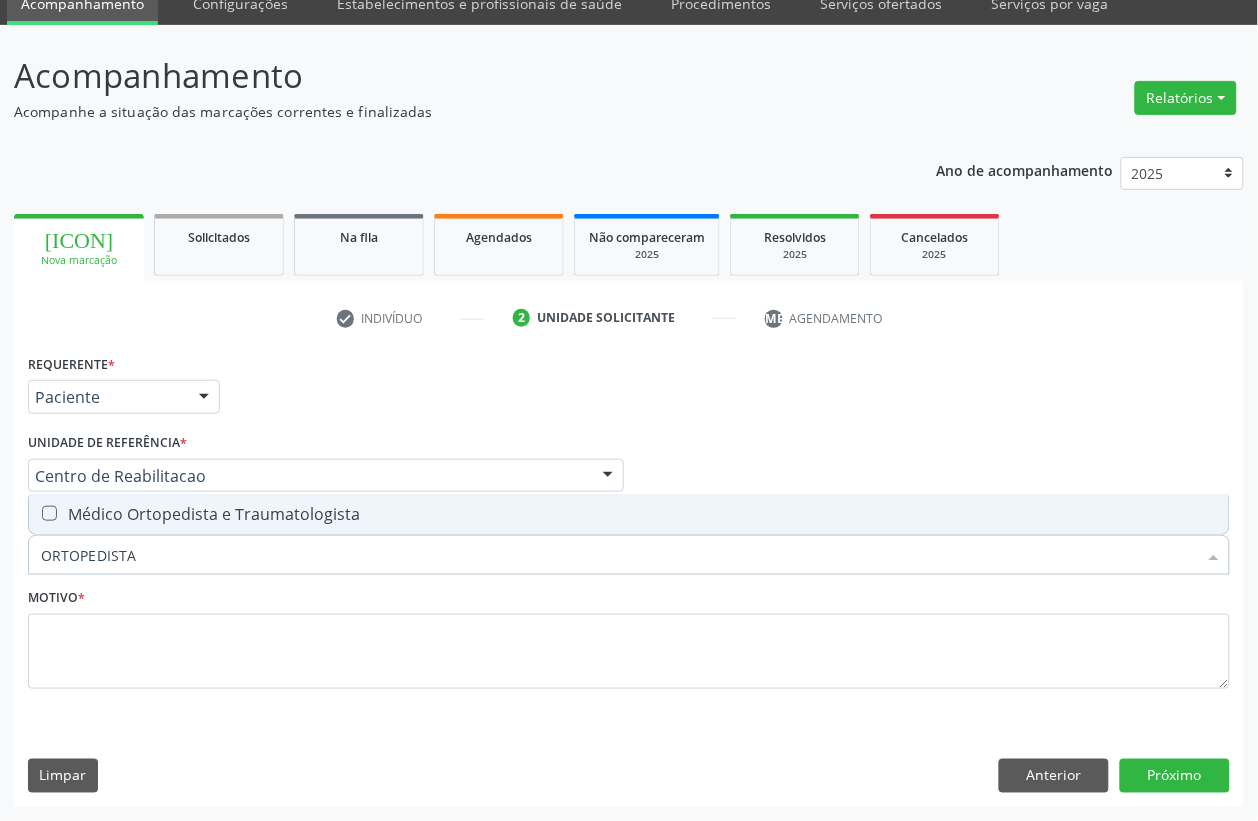 click on "Médico Ortopedista e Traumatologista" at bounding box center [629, 514] 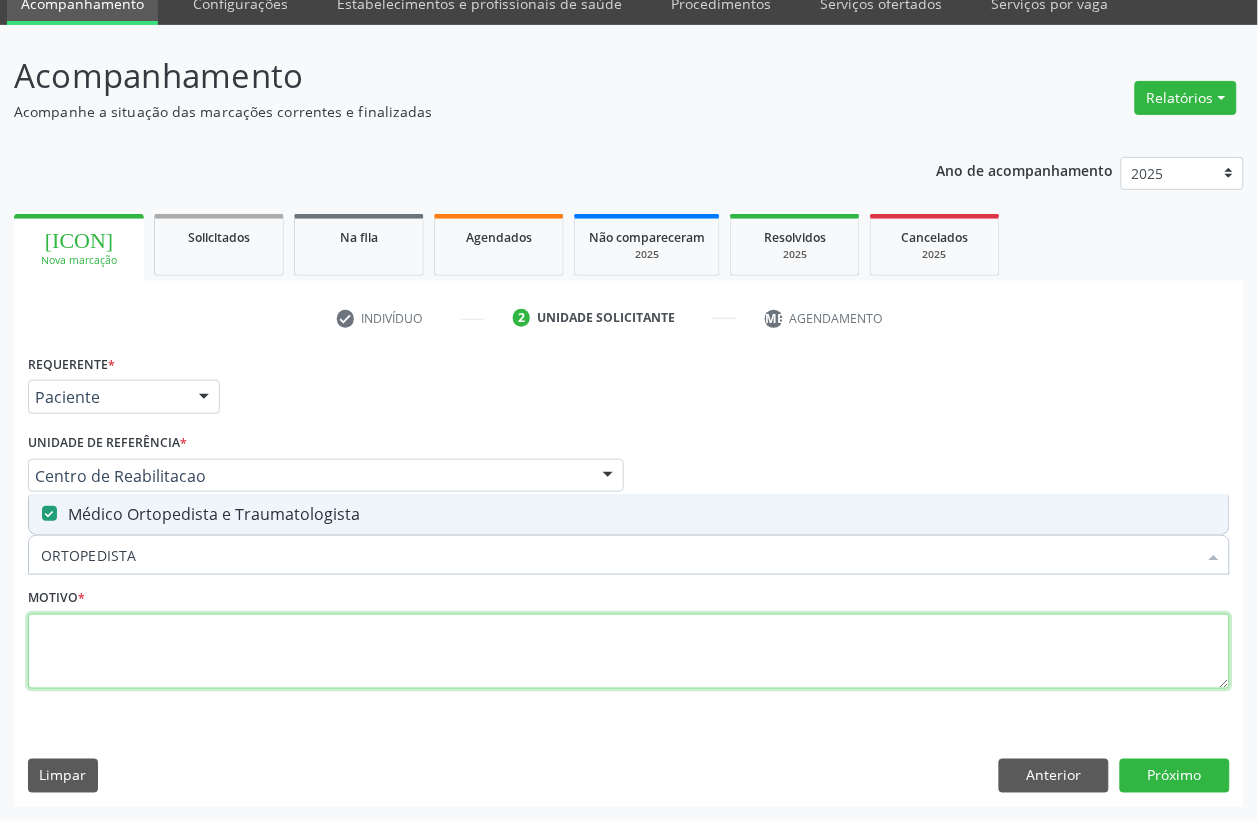 click at bounding box center (629, 652) 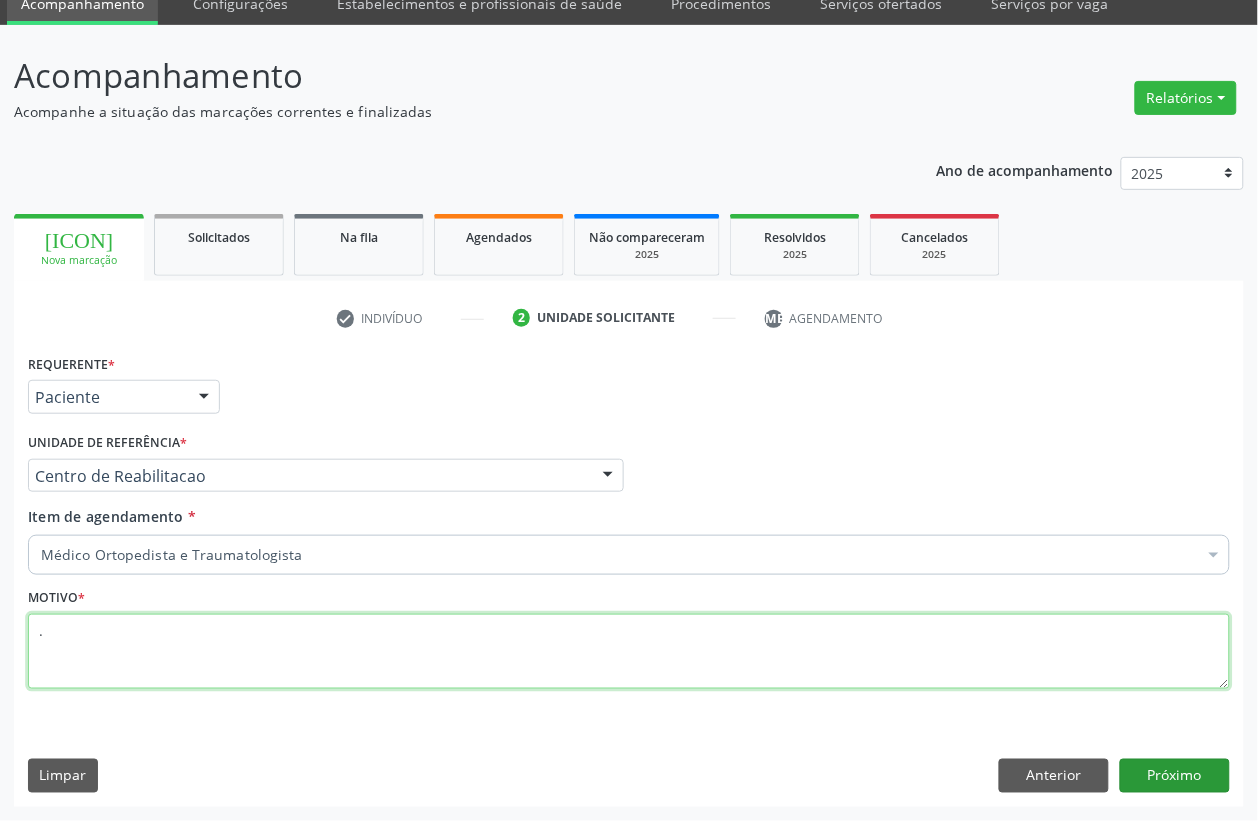 type on "." 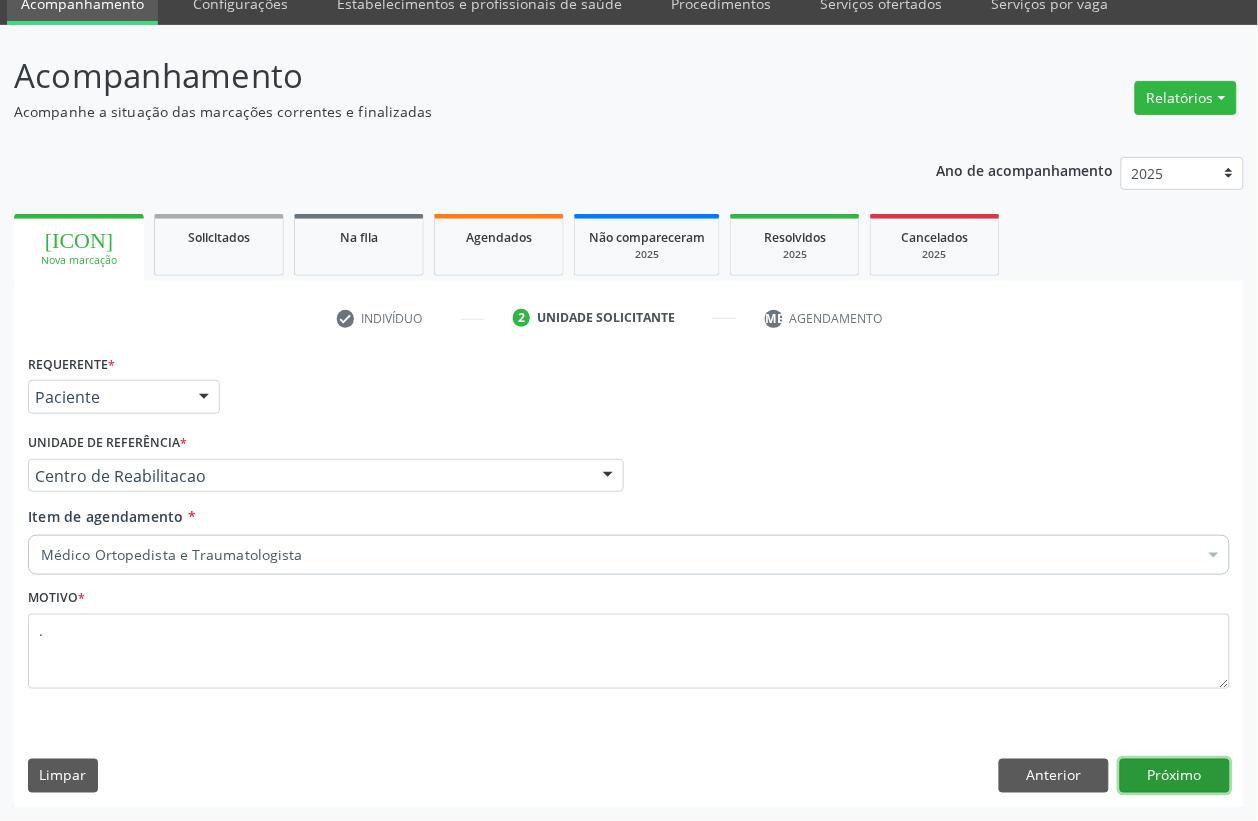 click on "Próximo" at bounding box center [1175, 776] 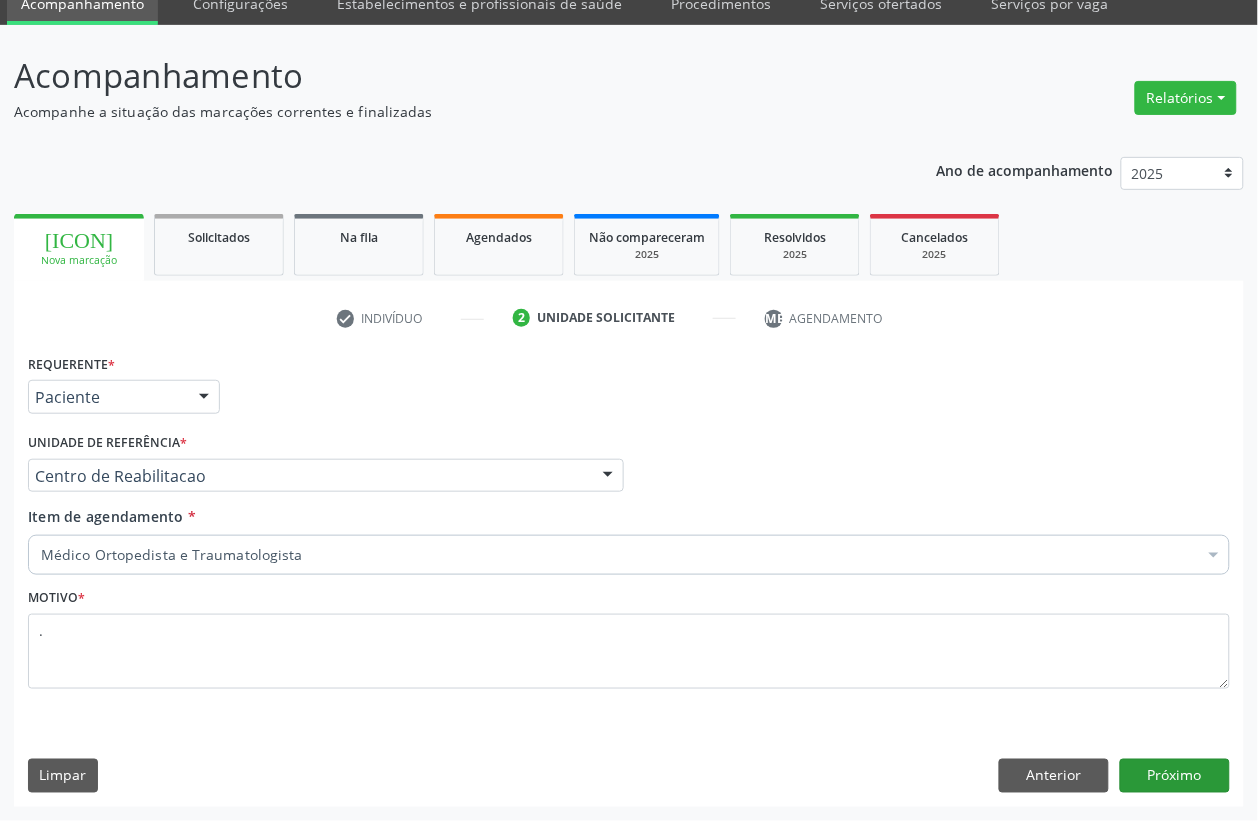 scroll, scrollTop: 50, scrollLeft: 0, axis: vertical 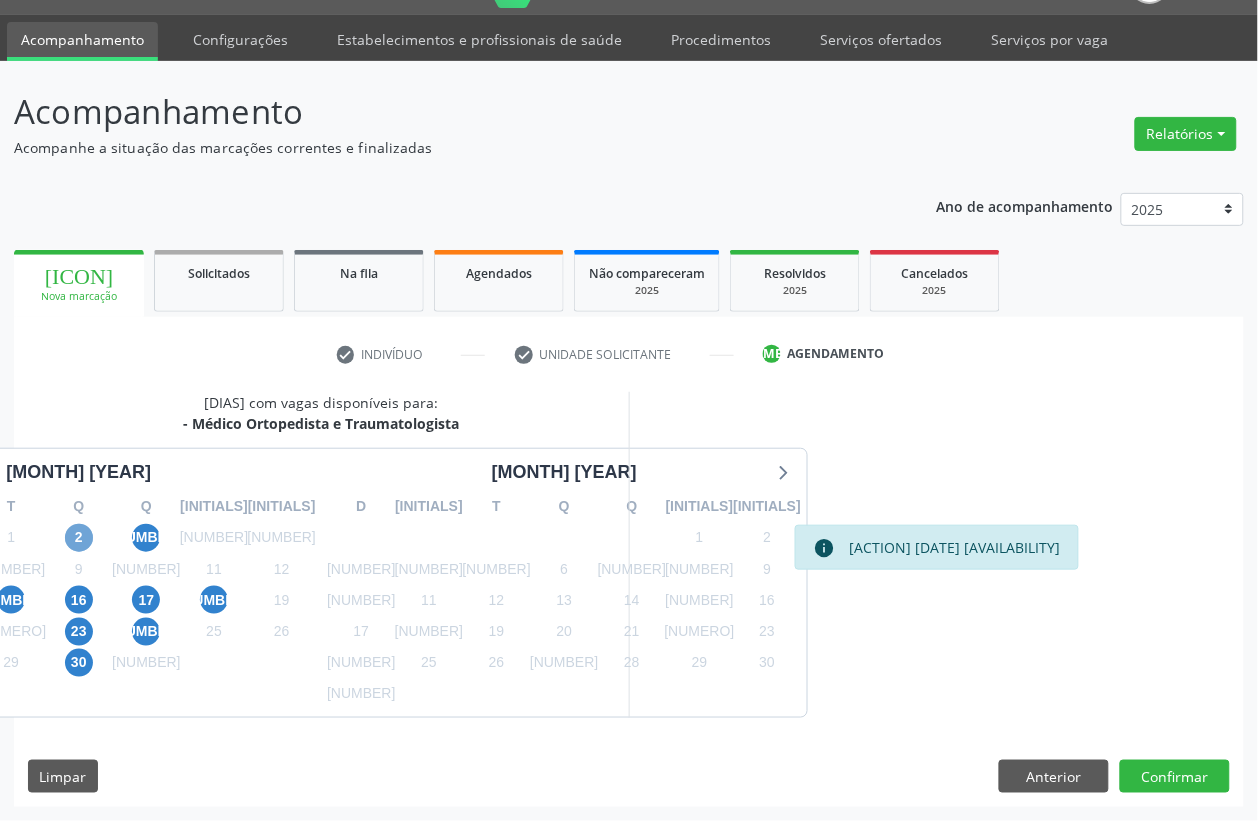 click on "2" at bounding box center [79, 538] 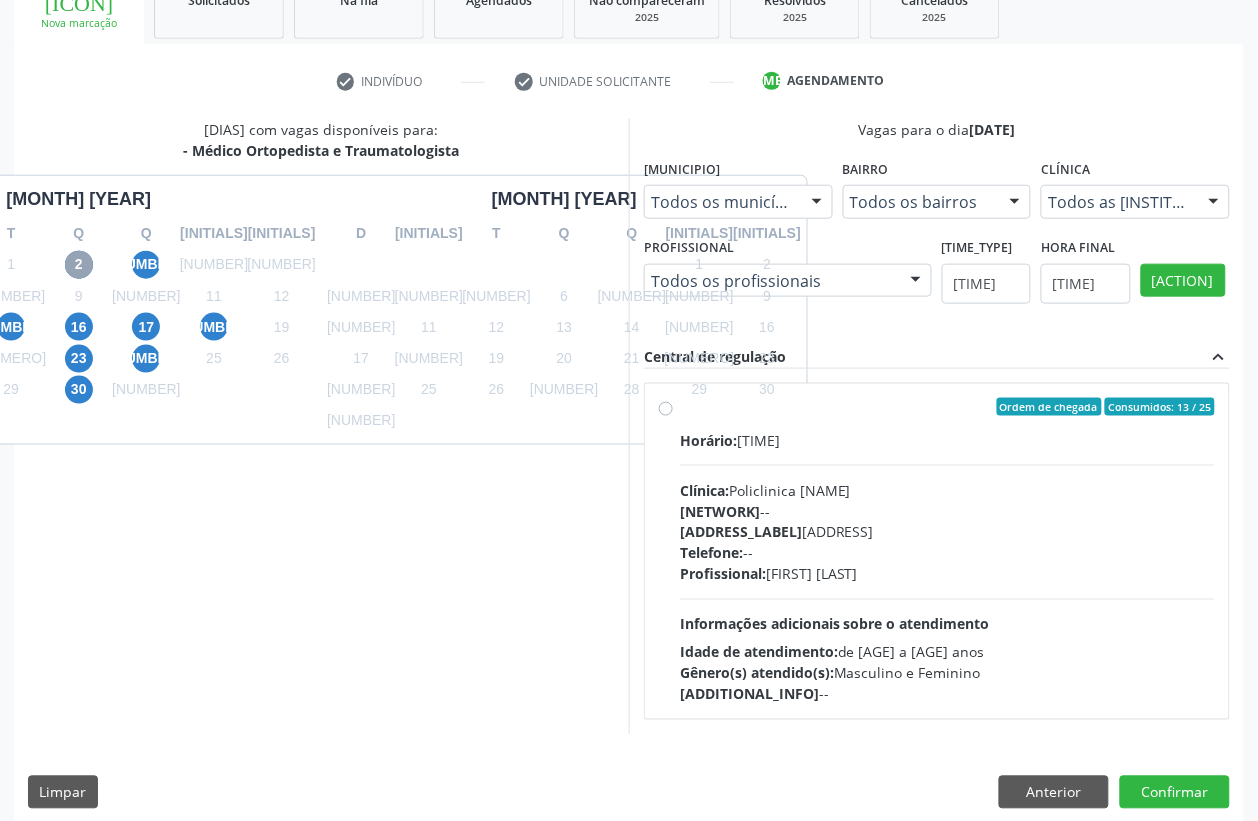 scroll, scrollTop: 338, scrollLeft: 0, axis: vertical 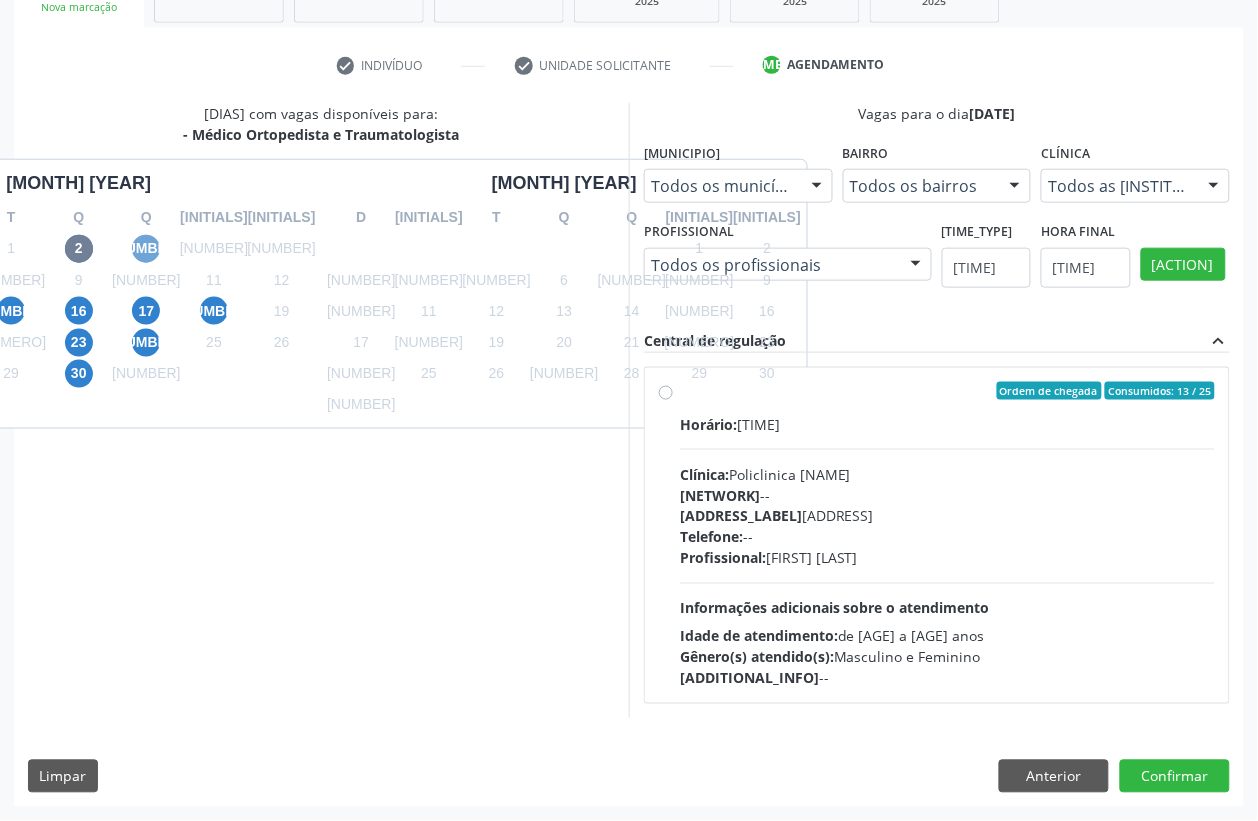 click on "[NUMBER]" at bounding box center (146, 249) 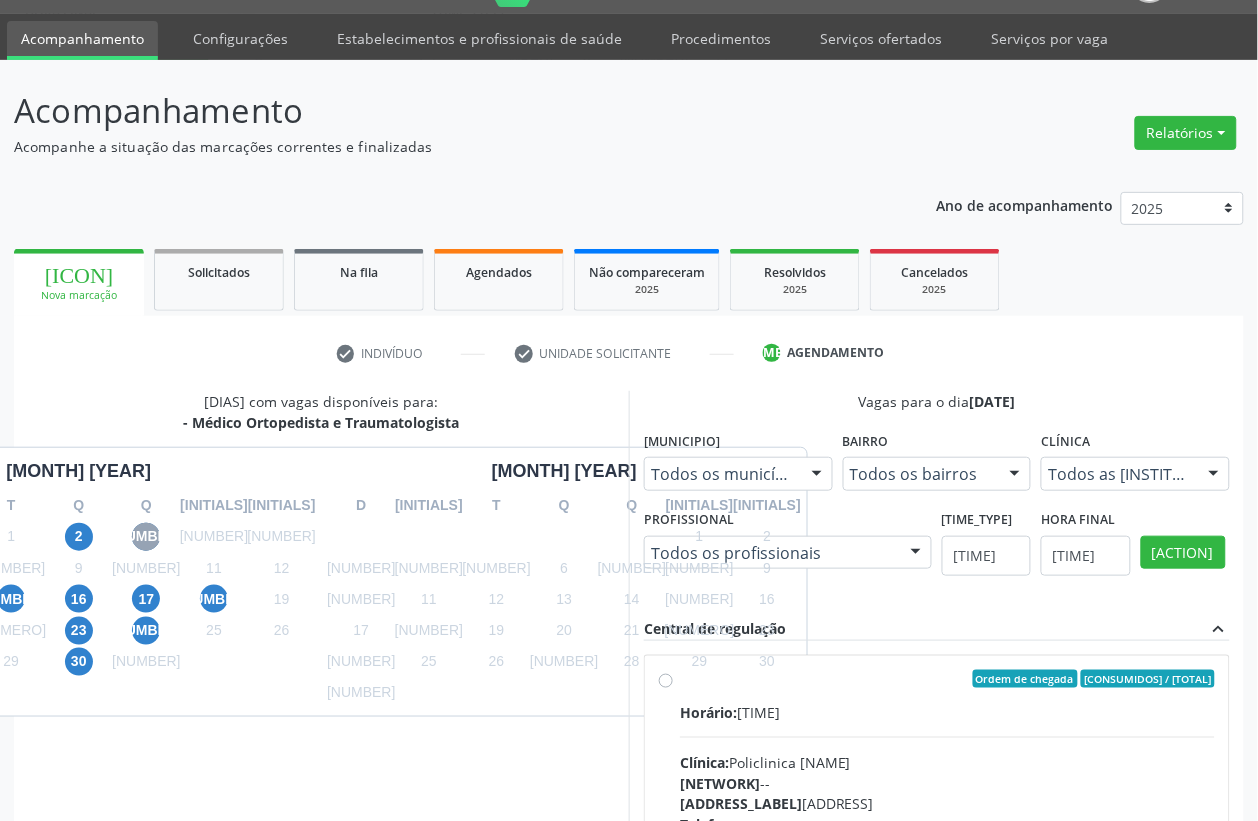 scroll, scrollTop: 338, scrollLeft: 0, axis: vertical 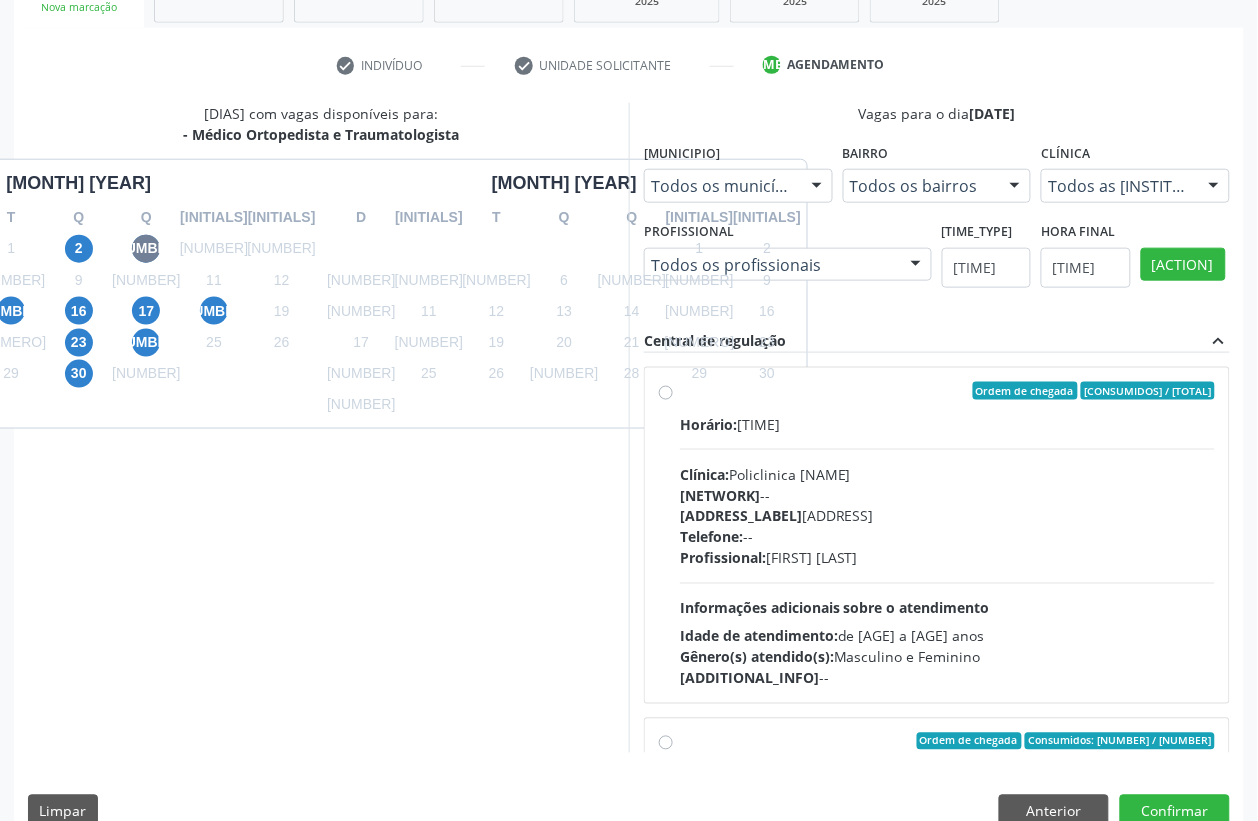 click on "Ordem de chegada
Consumidos: 13 / 15" at bounding box center [947, 391] 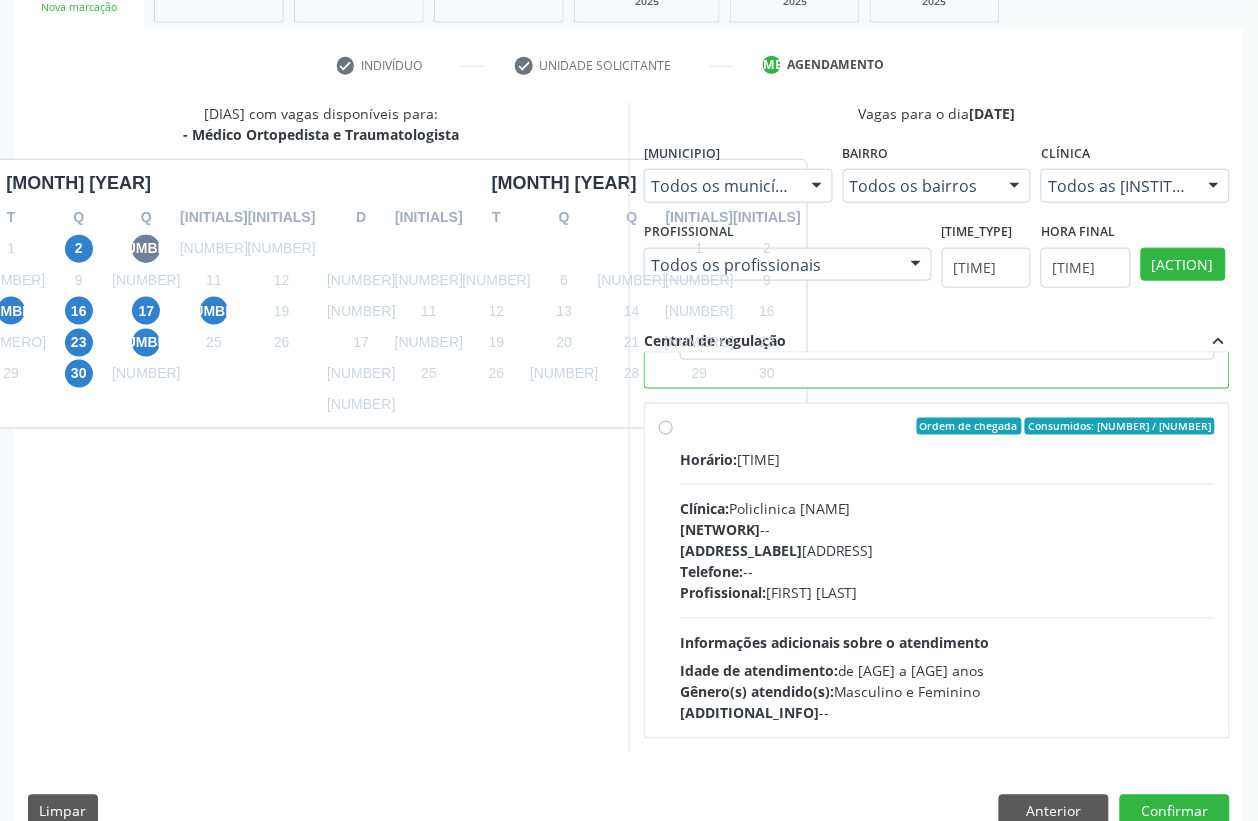 scroll, scrollTop: 0, scrollLeft: 0, axis: both 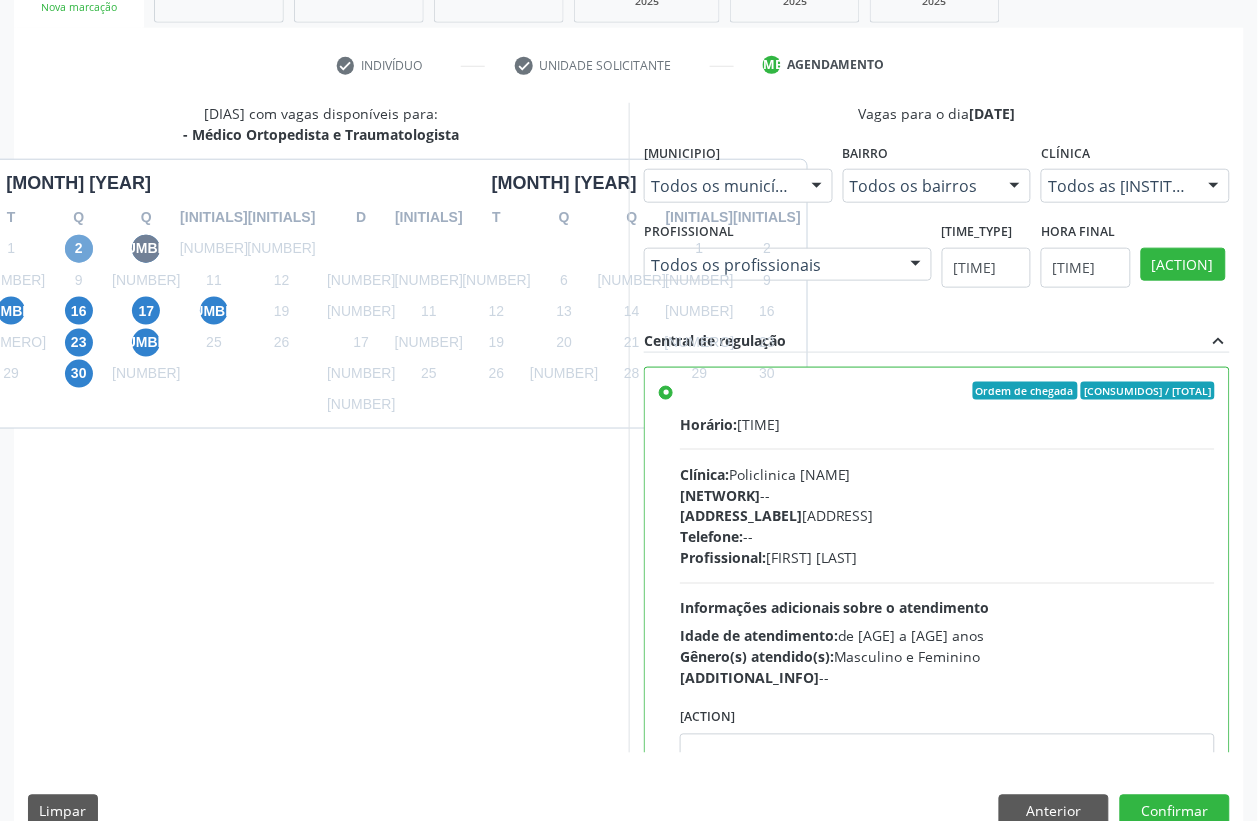 click on "2" at bounding box center [79, 249] 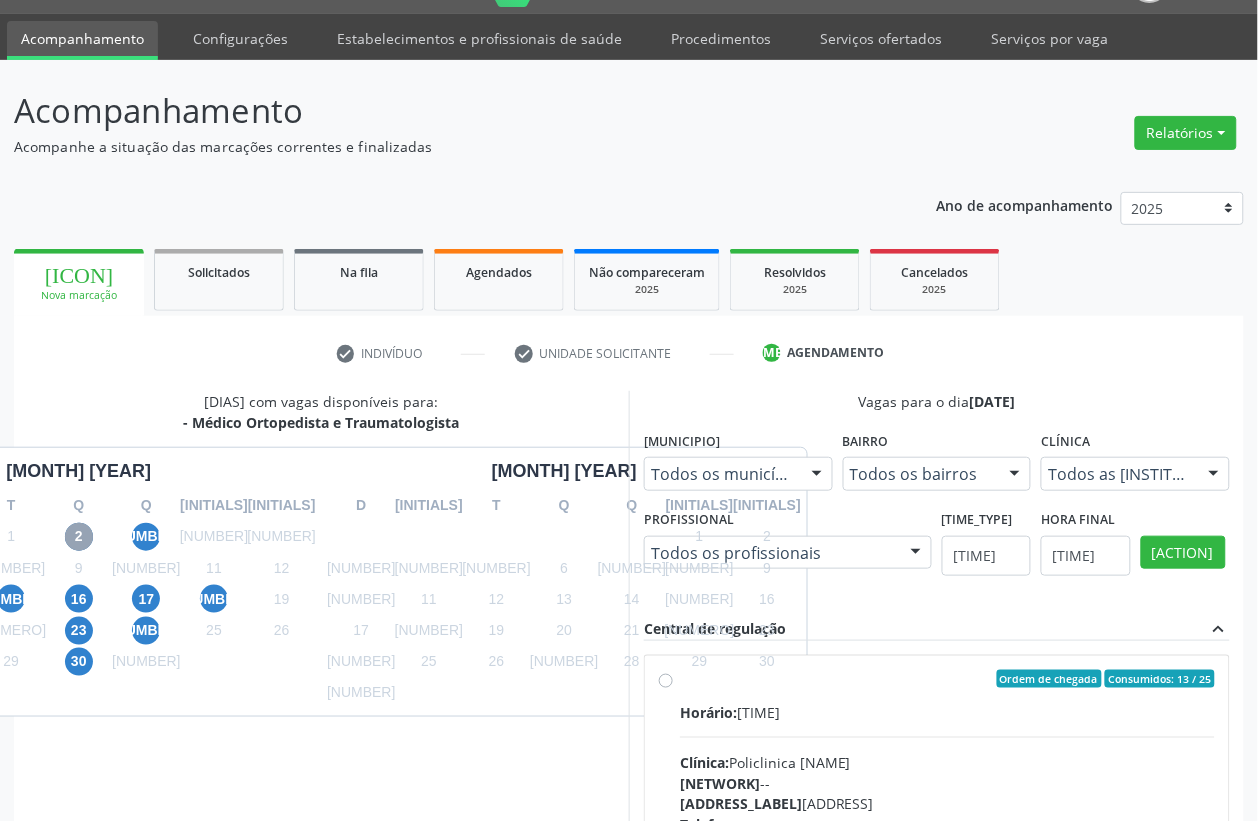 scroll, scrollTop: 338, scrollLeft: 0, axis: vertical 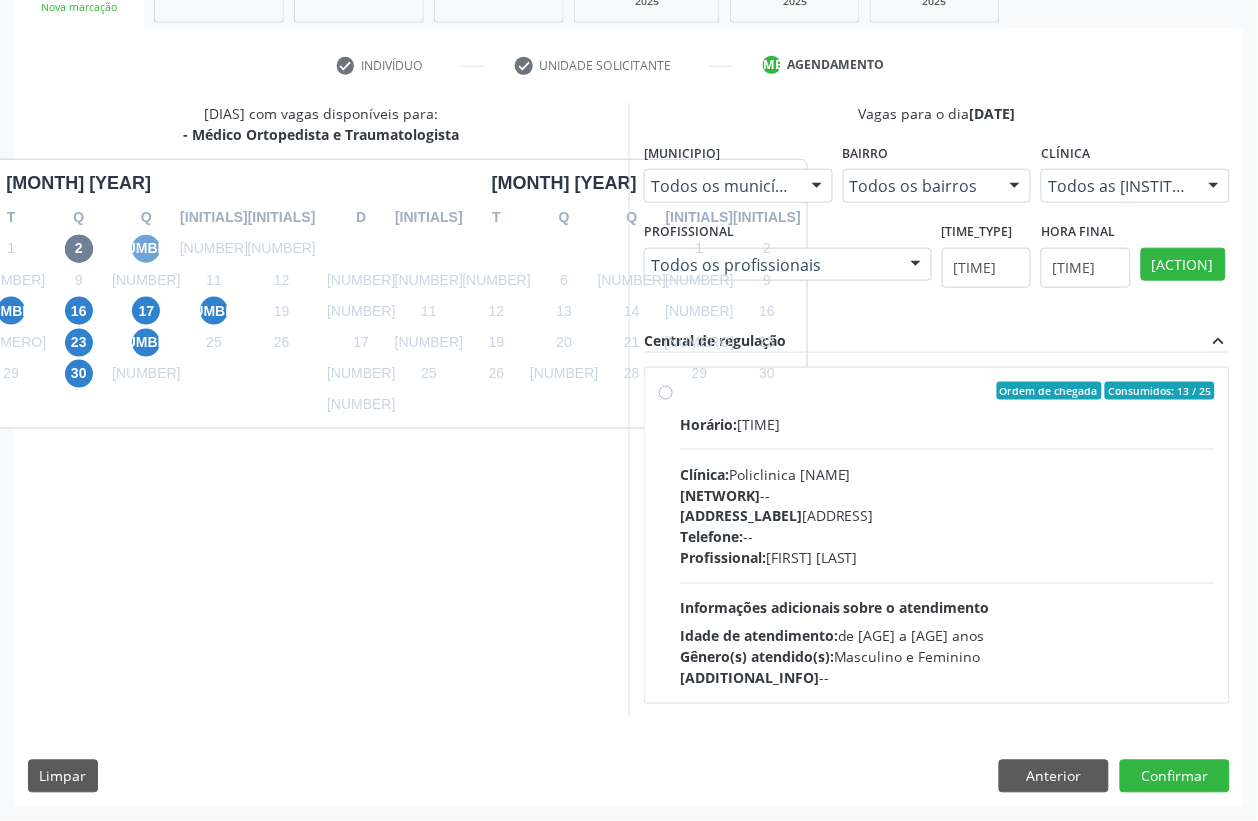 click on "[NUMBER]" at bounding box center [146, 249] 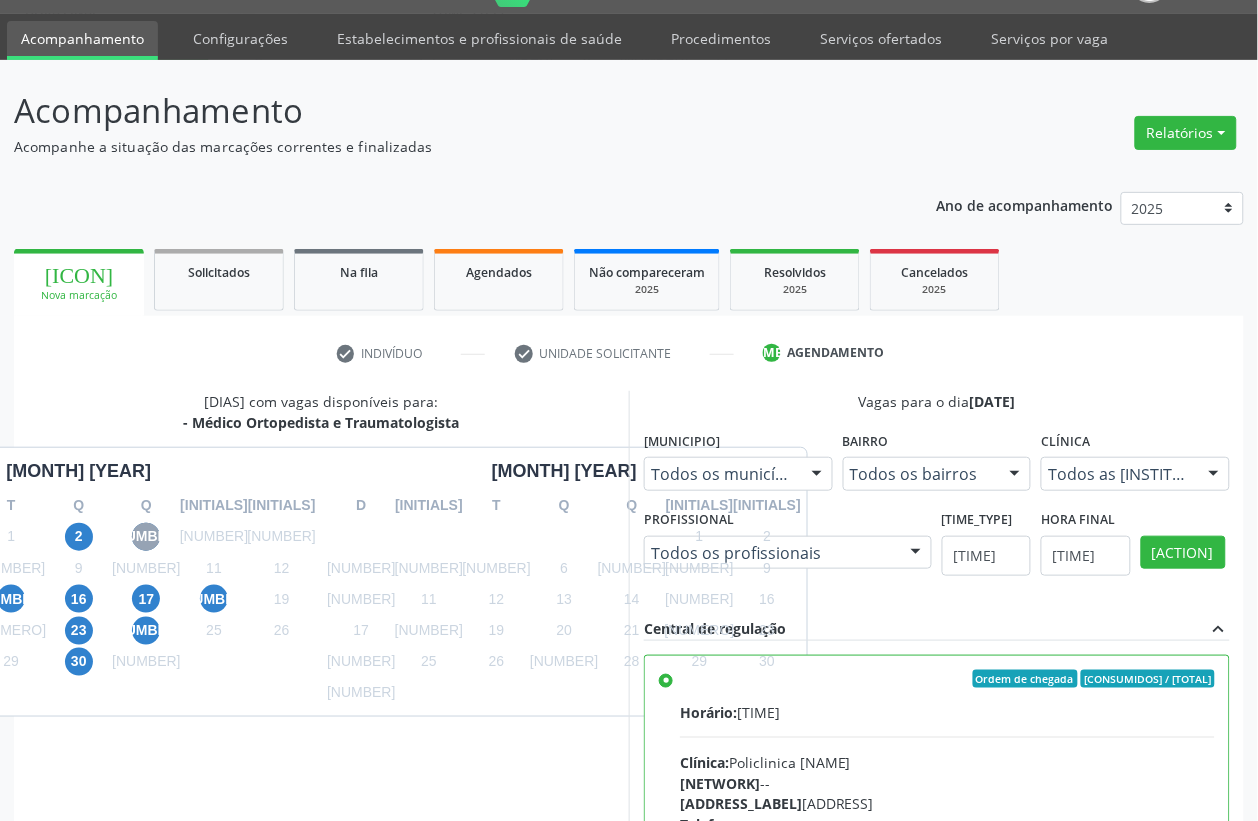 scroll, scrollTop: 338, scrollLeft: 0, axis: vertical 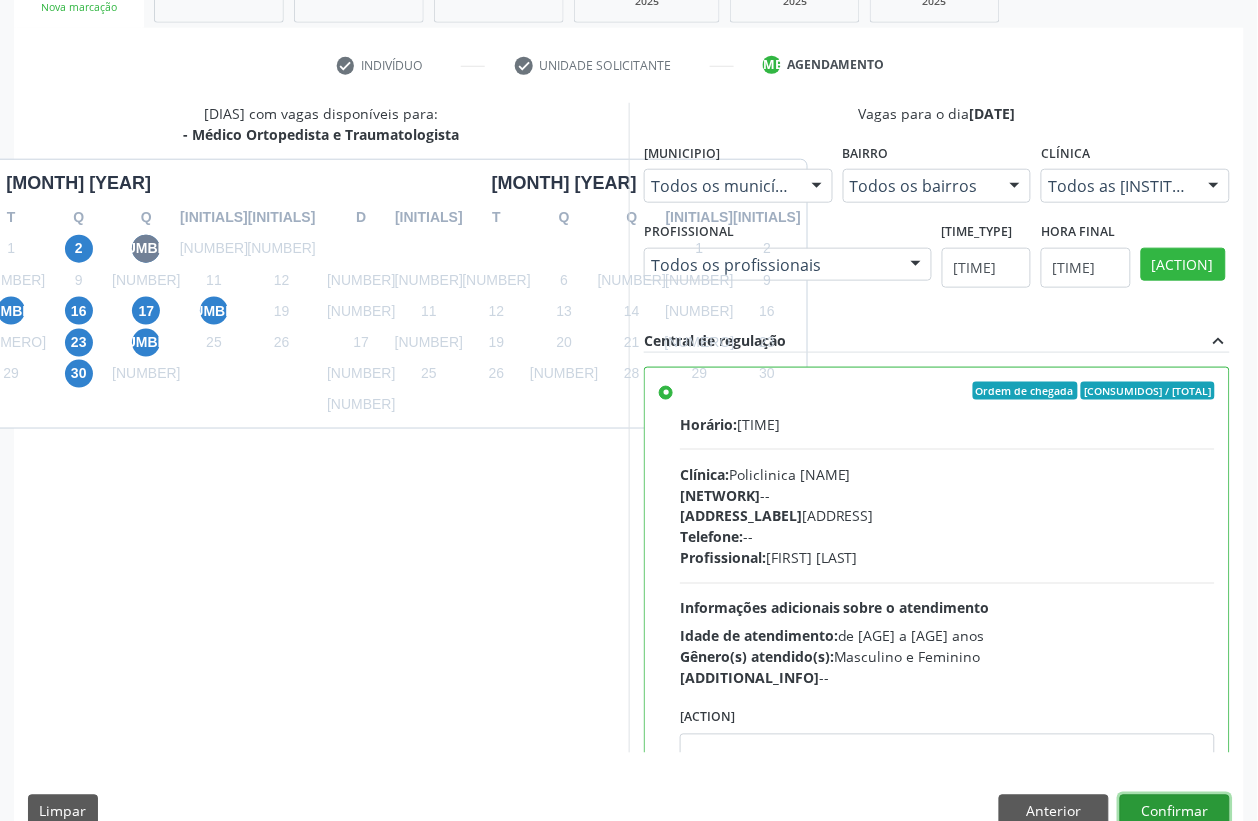 click on "Confirmar" at bounding box center (1175, 812) 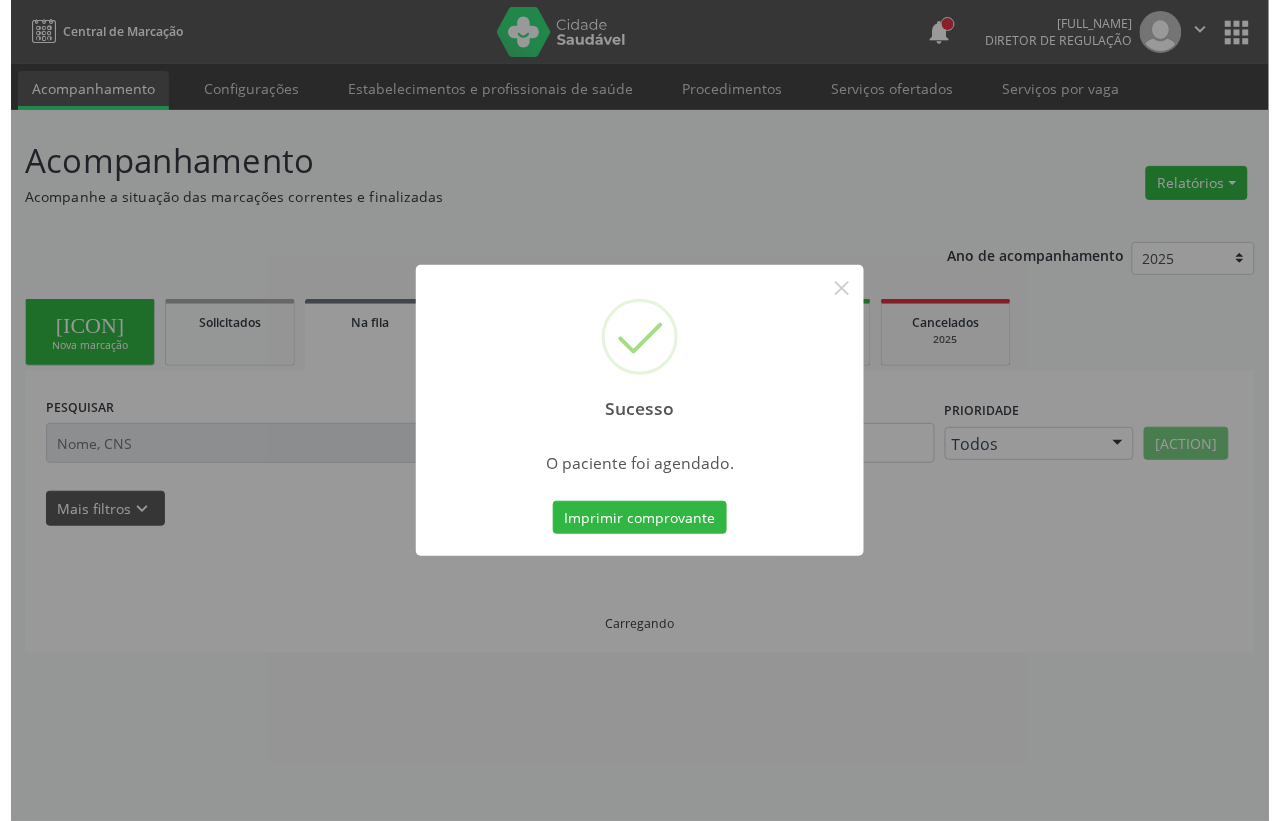 scroll, scrollTop: 0, scrollLeft: 0, axis: both 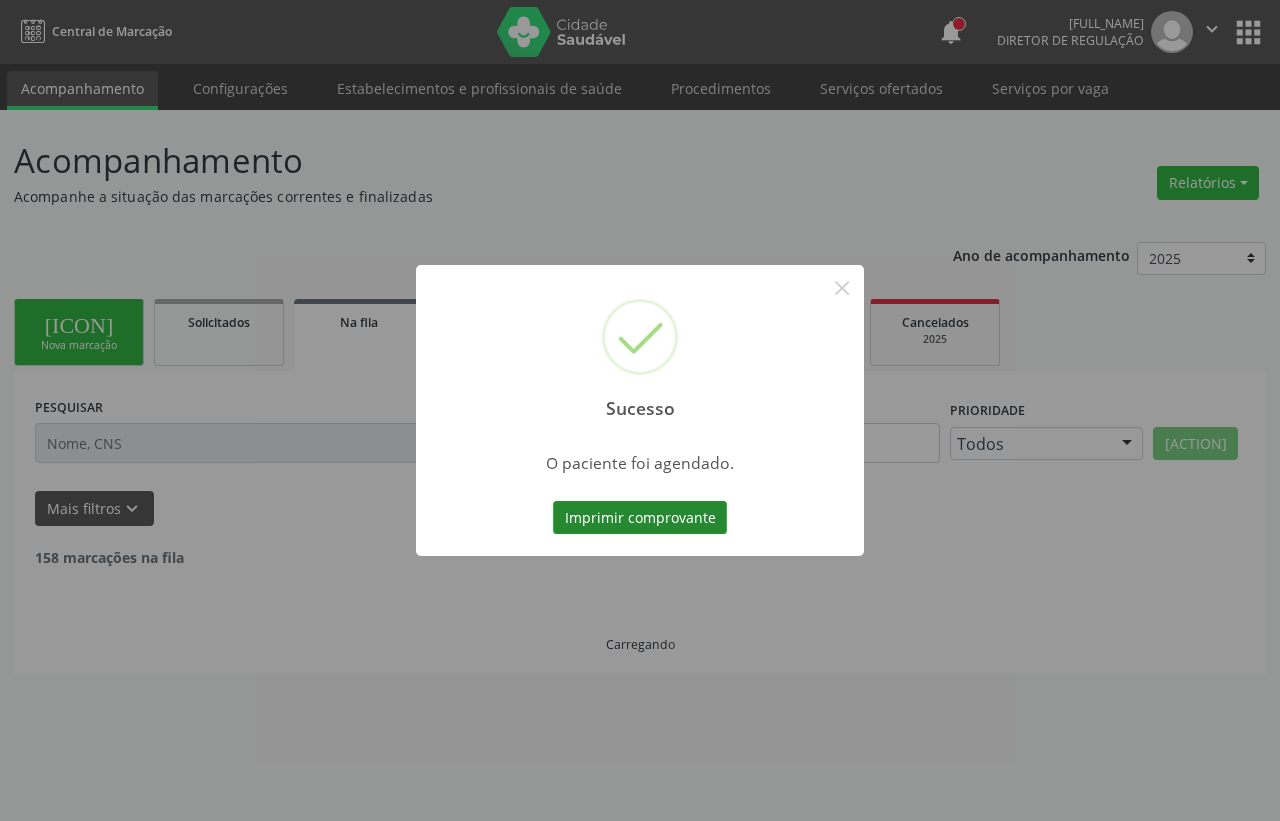 click on "Imprimir comprovante" at bounding box center (640, 518) 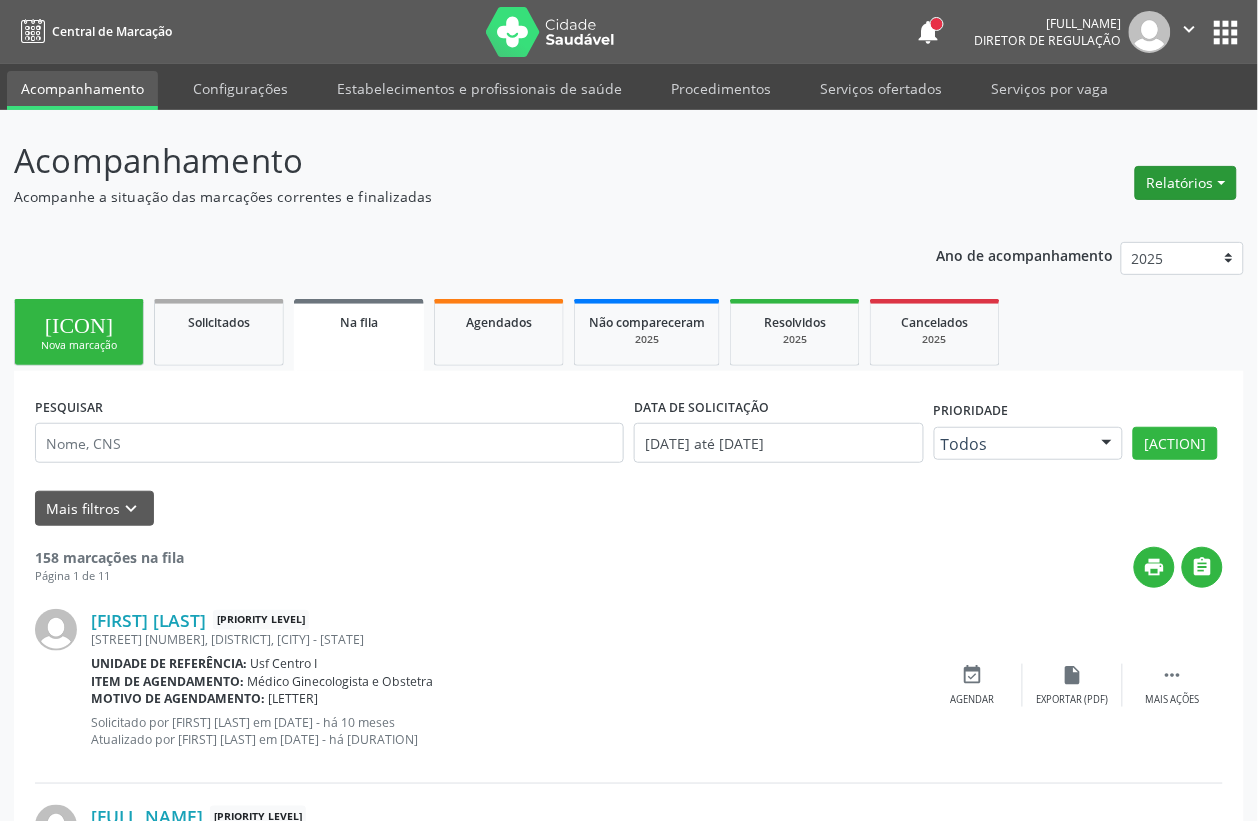 click on "Relatórios" at bounding box center (1186, 183) 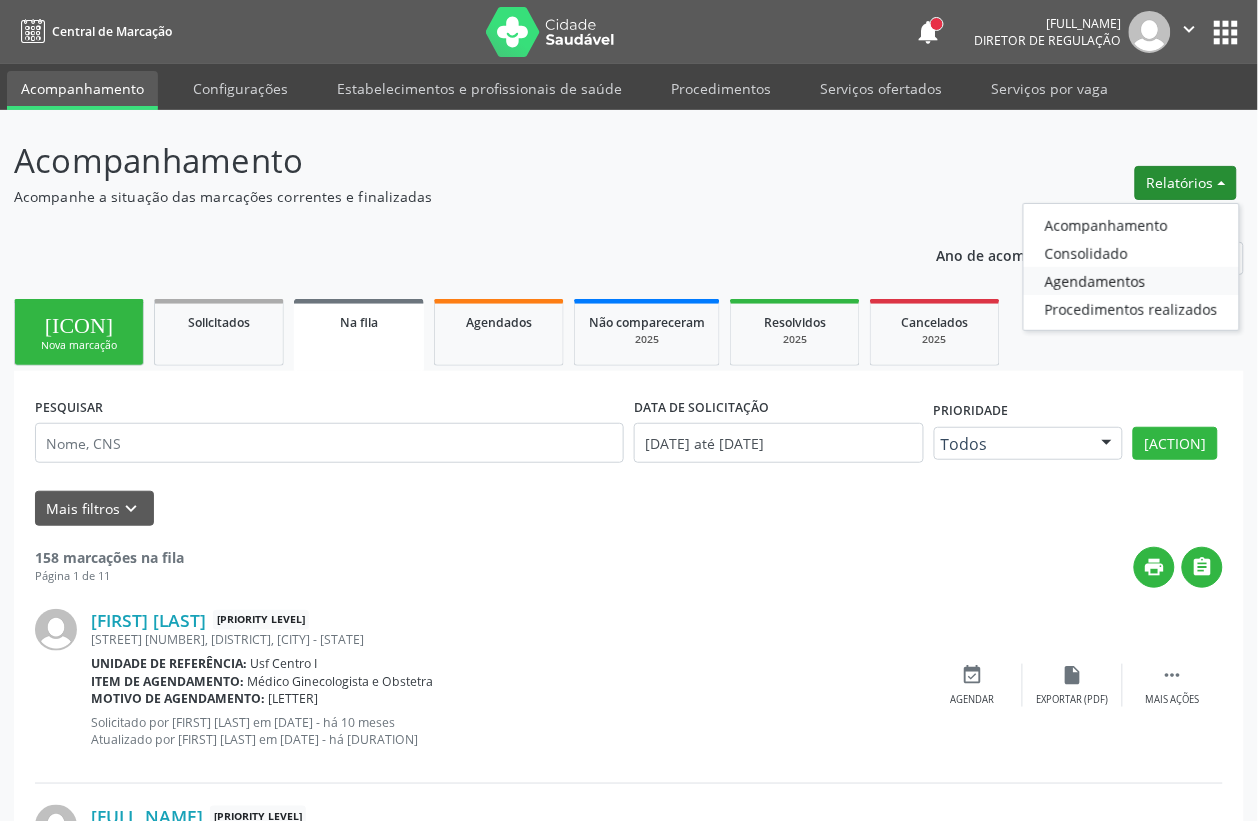 click on "Agendamentos" at bounding box center [1131, 281] 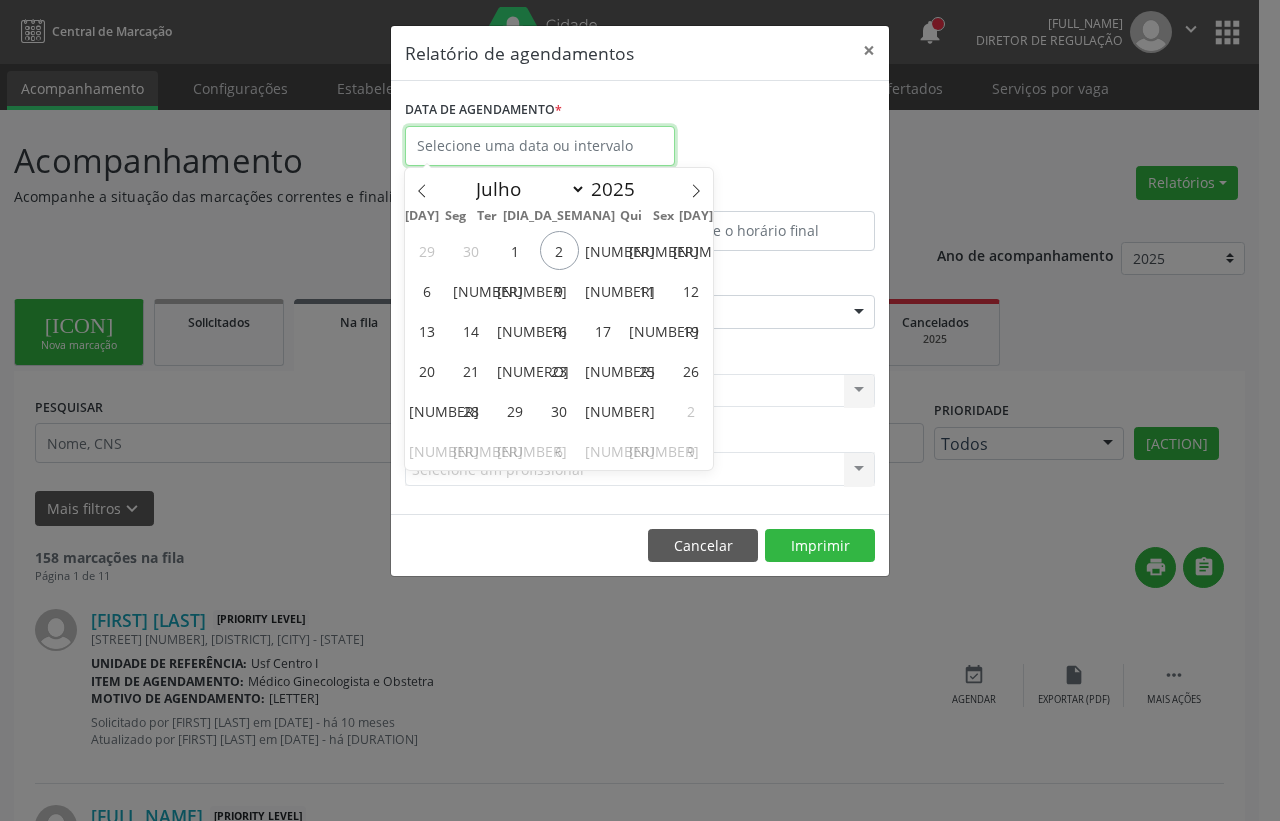 click at bounding box center (540, 146) 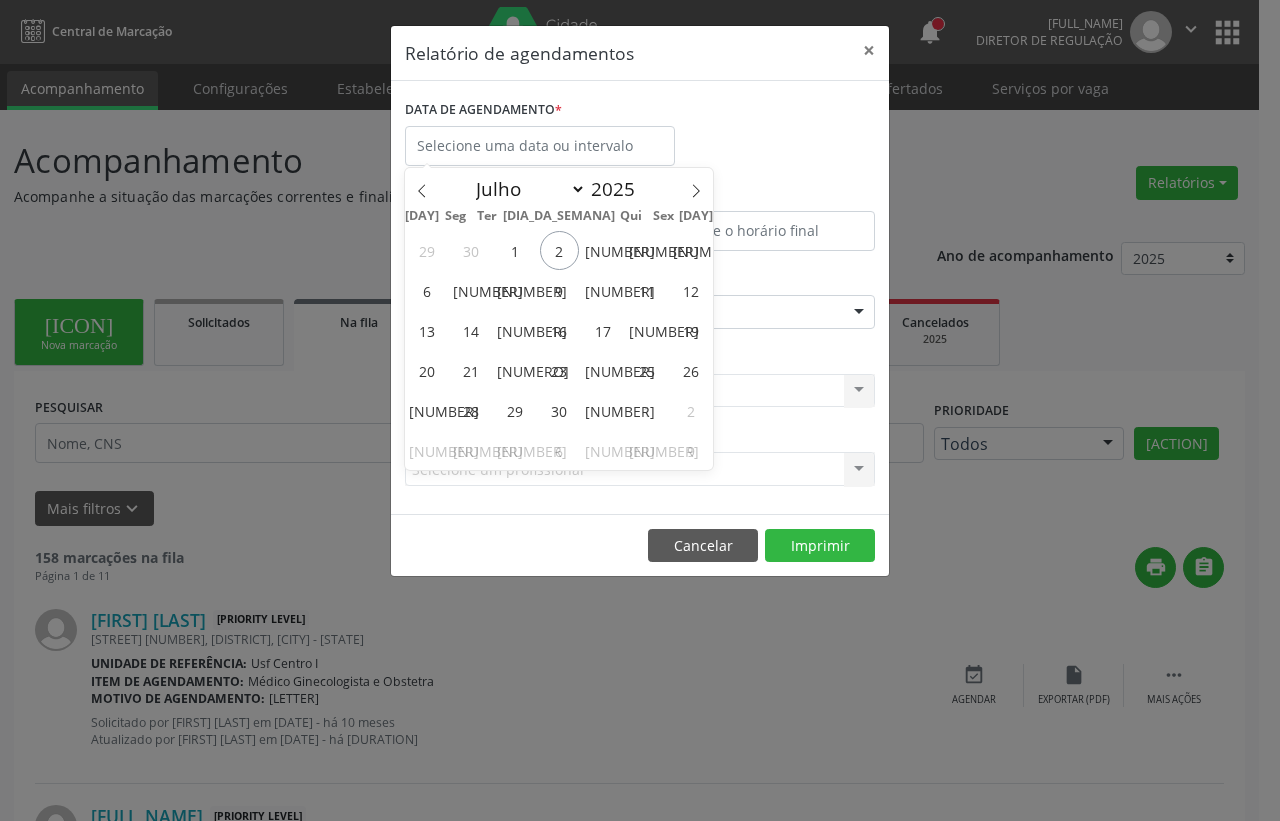 click on "DATA DE AGENDAMENTO
*" at bounding box center [640, 137] 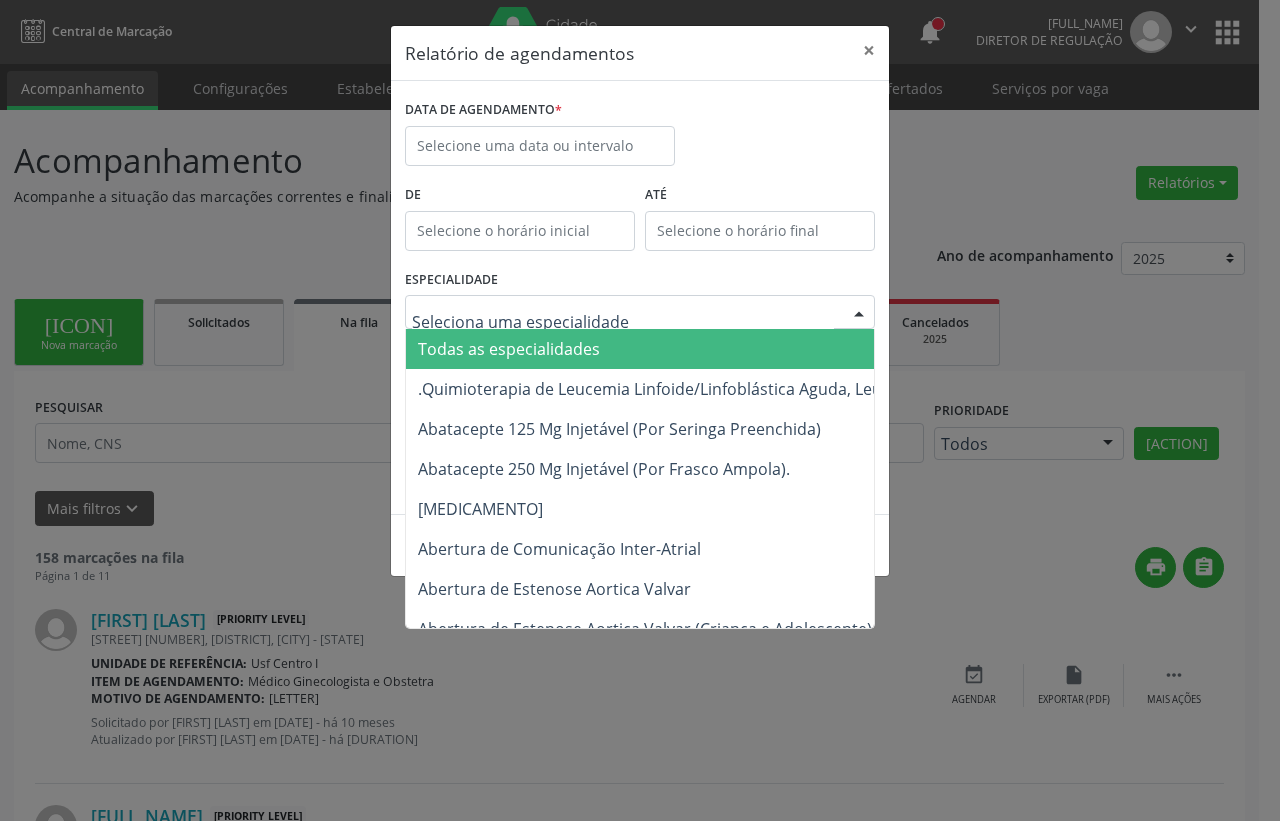 click at bounding box center [640, 312] 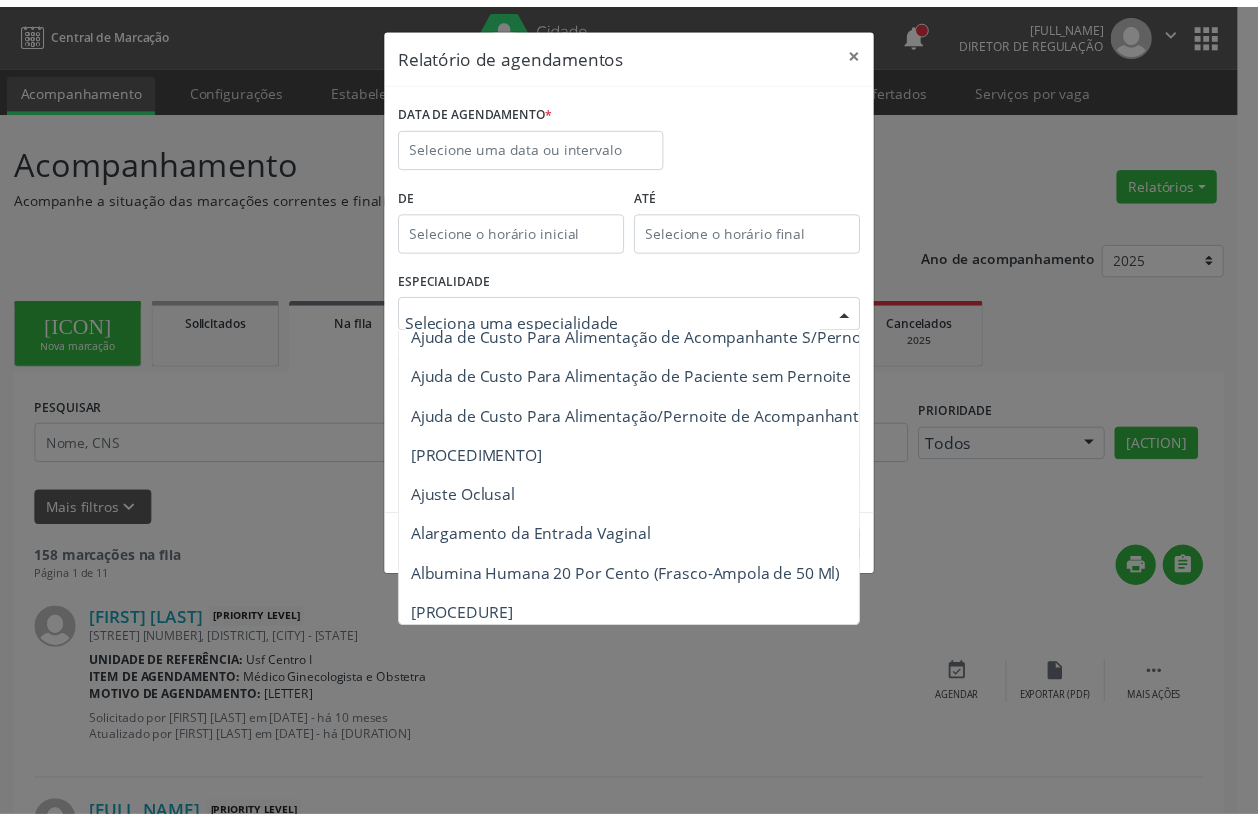 scroll, scrollTop: 0, scrollLeft: 0, axis: both 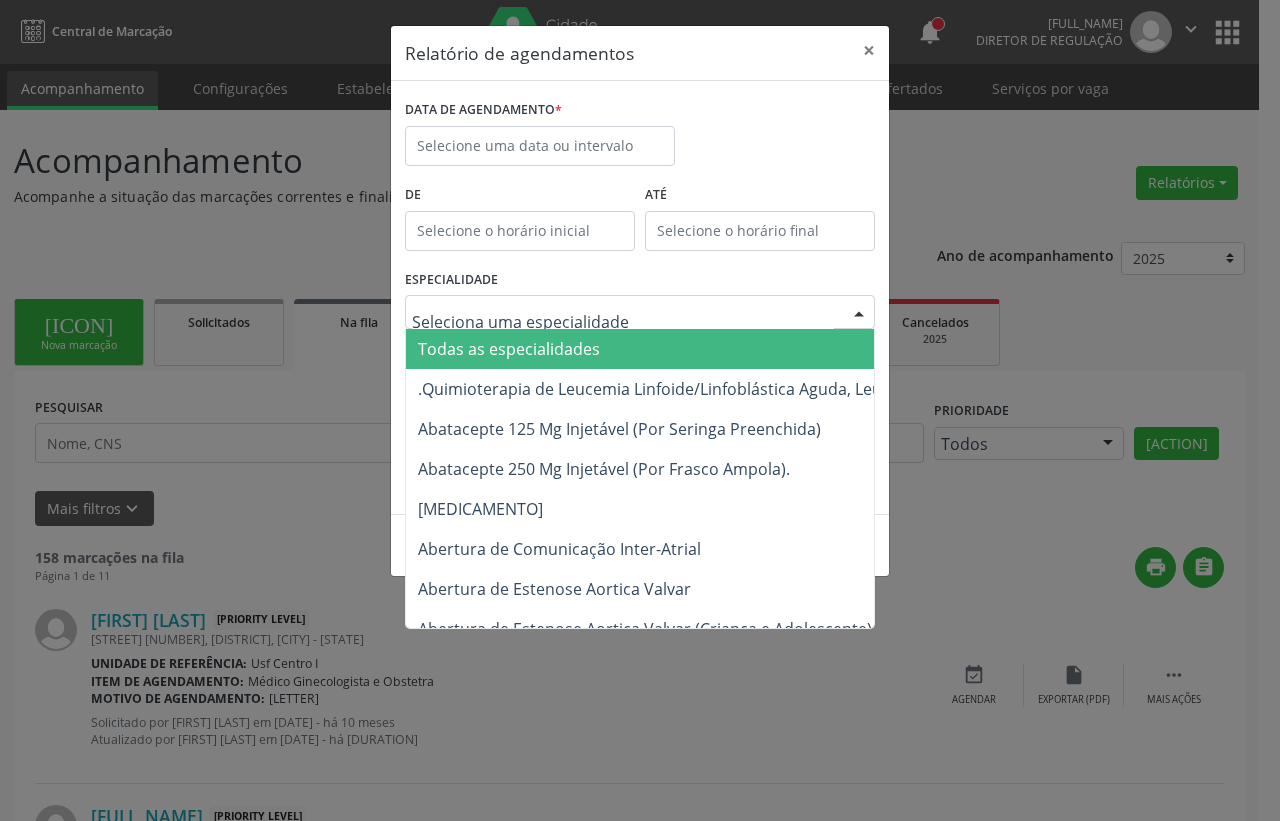 click on "DATA DE AGENDAMENTO
*" at bounding box center [640, 137] 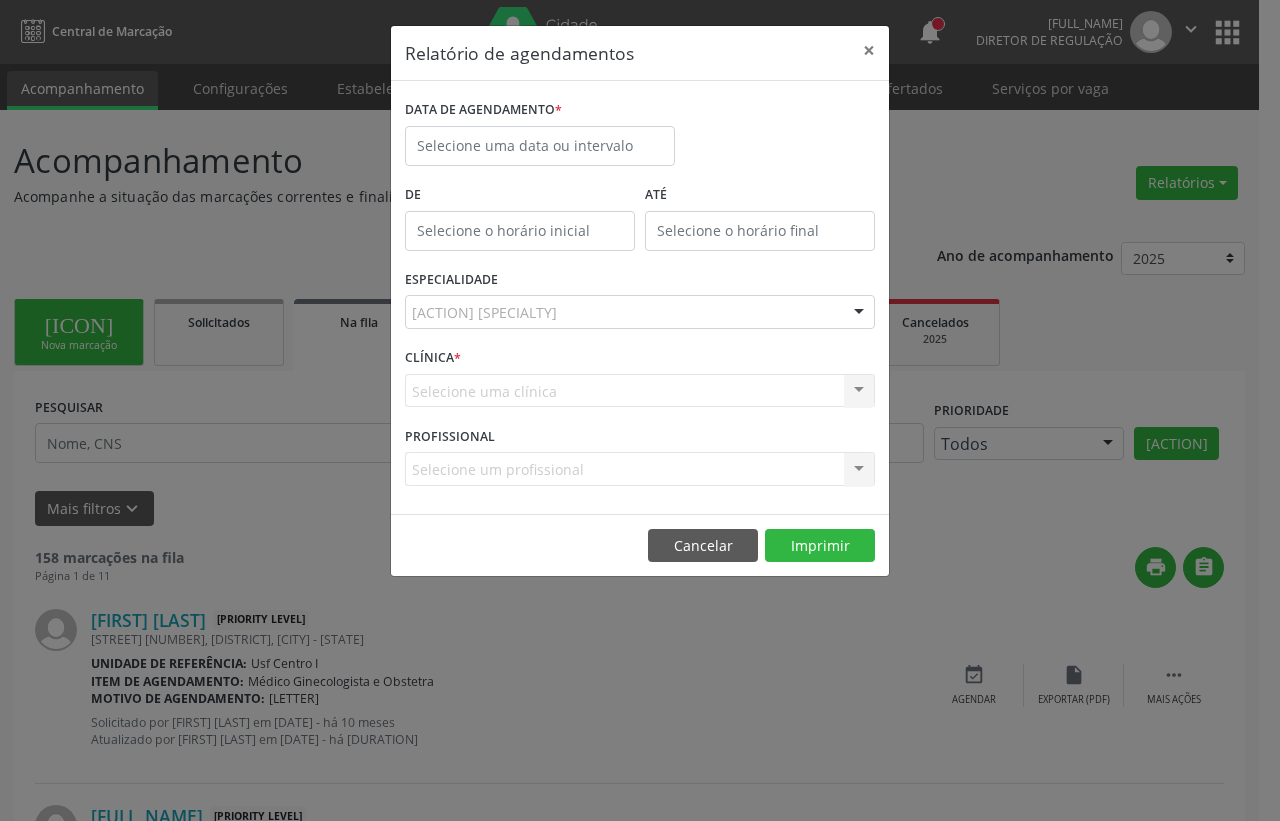 click on "[PROCEDURE] uma clínica
Nenhum resultado encontrado para: "   "
Não há nenhuma opção para ser exibida." at bounding box center [640, 391] 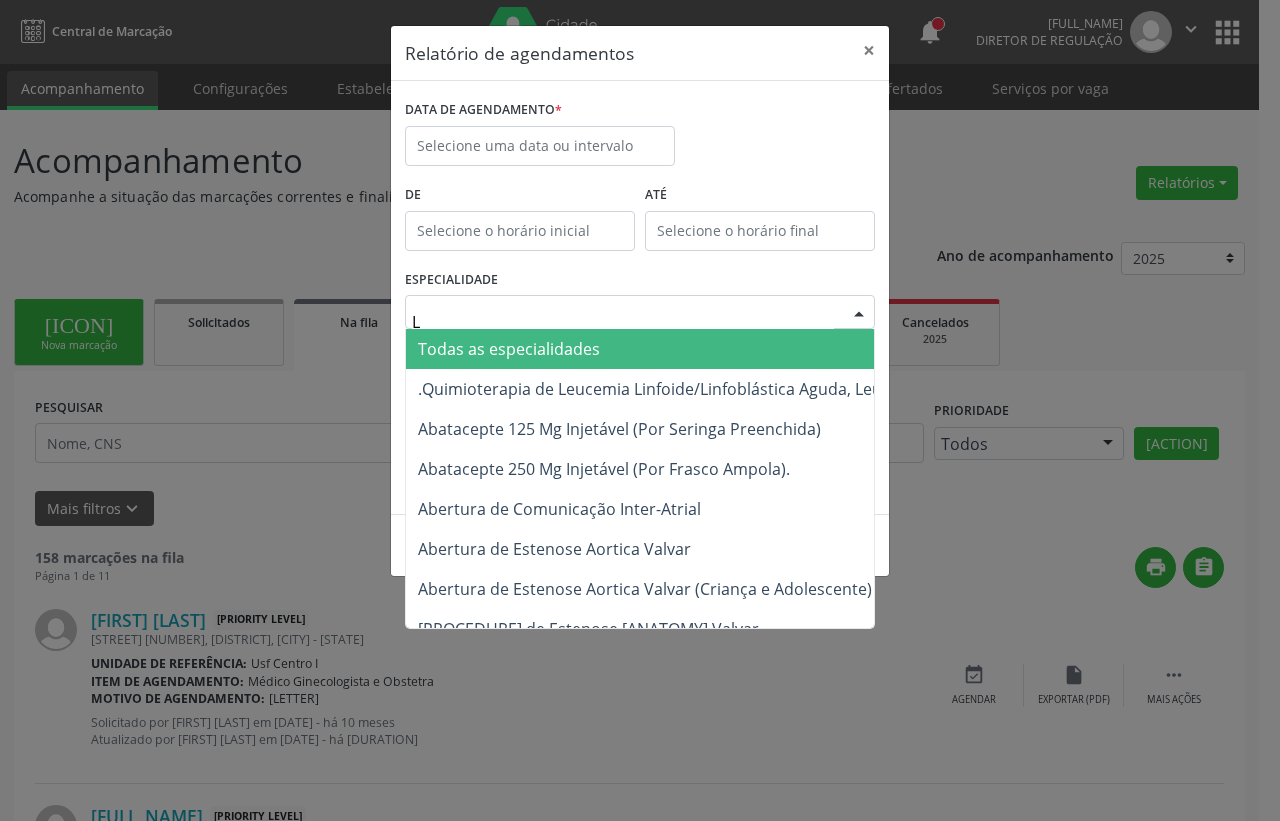 type on "[INITIALS]" 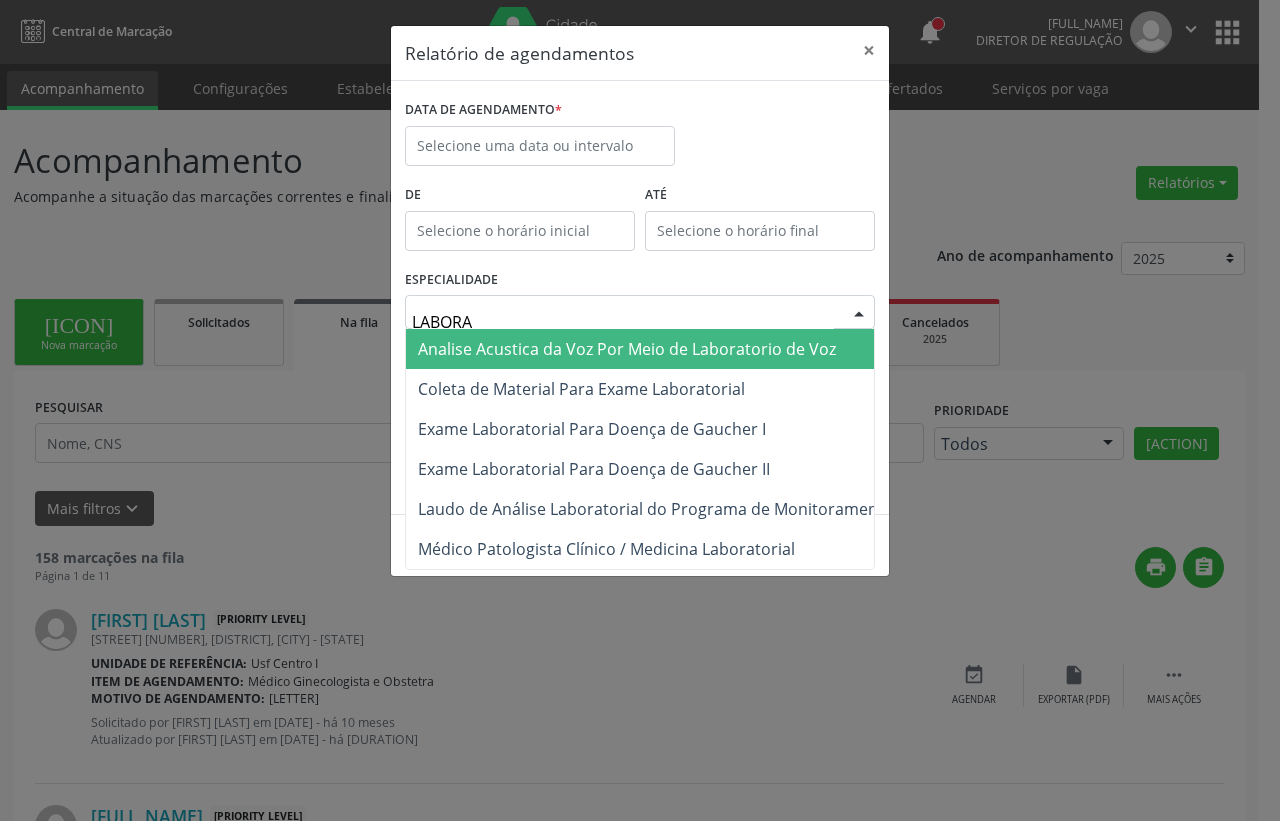 click on "ATÉ" at bounding box center [760, 222] 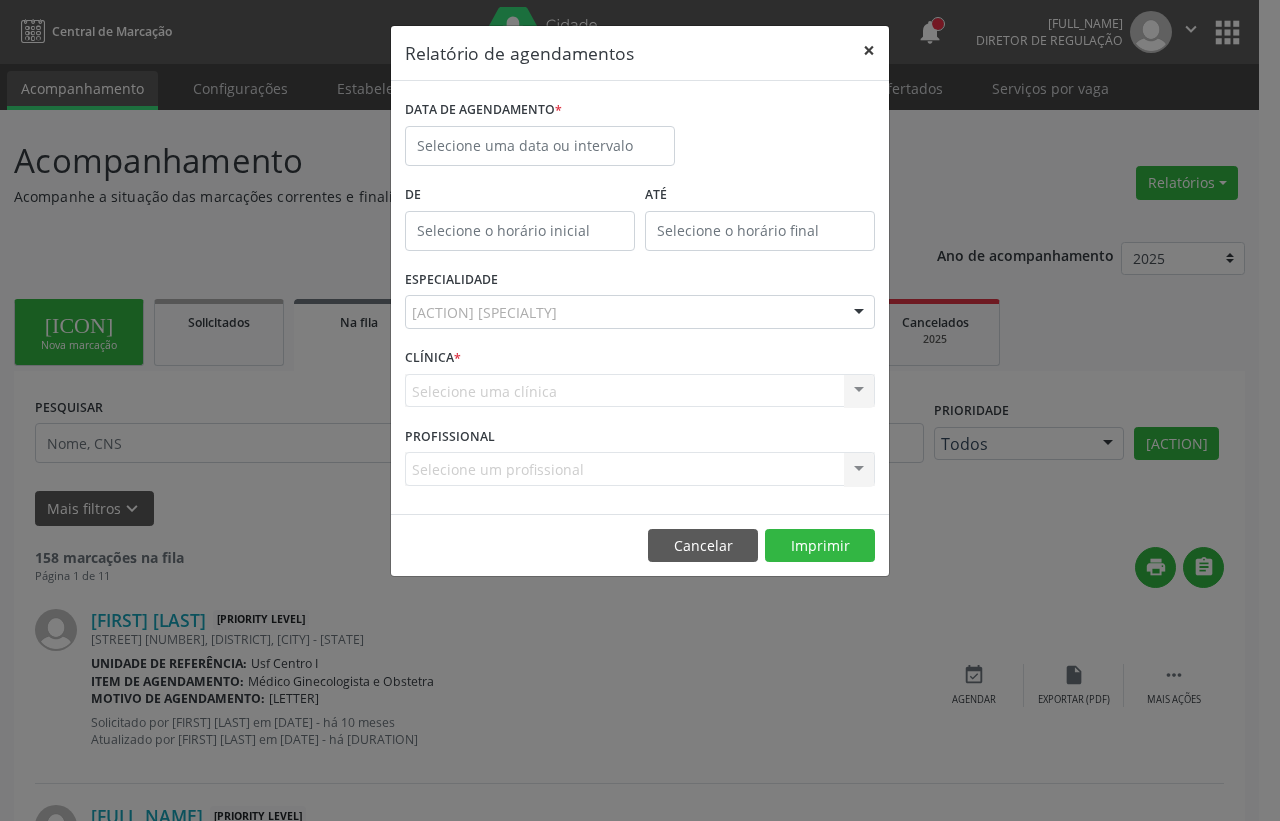 click on "×" at bounding box center (869, 50) 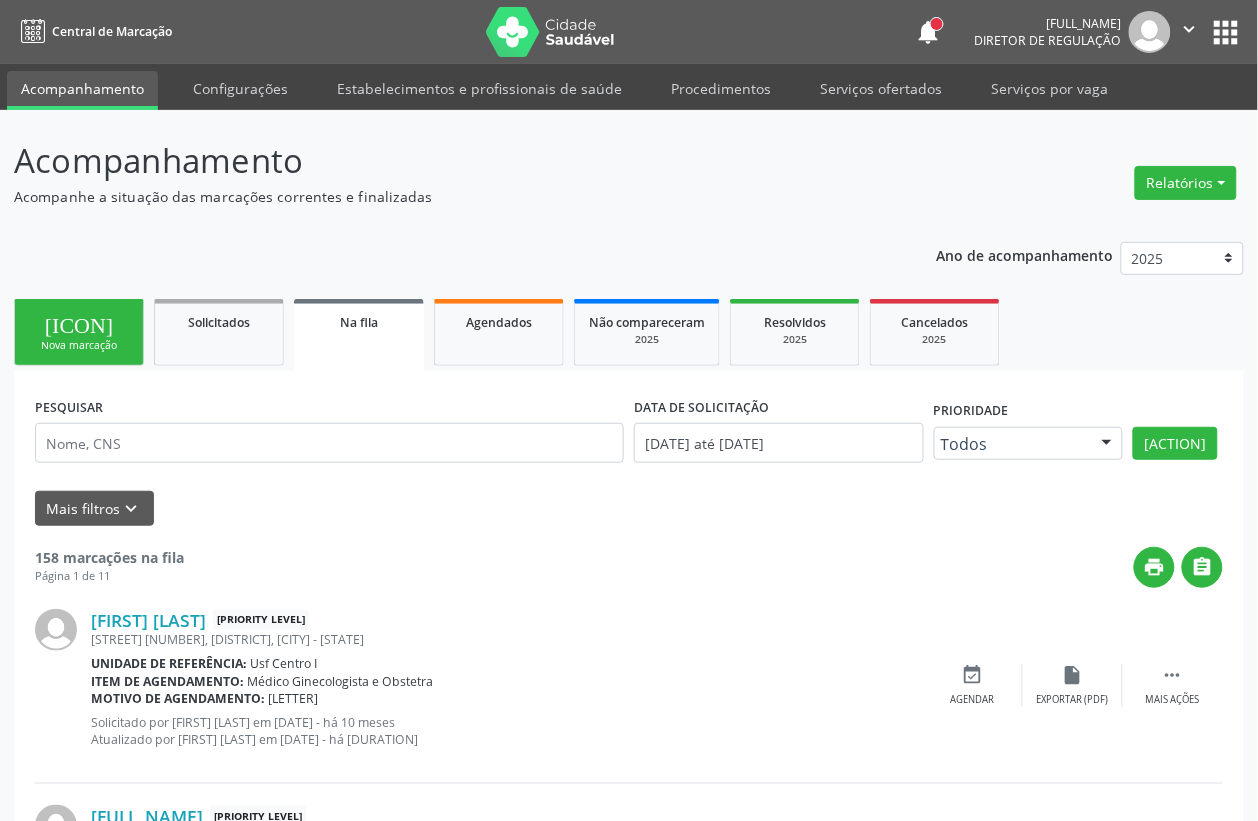 click on "apps" at bounding box center [1226, 32] 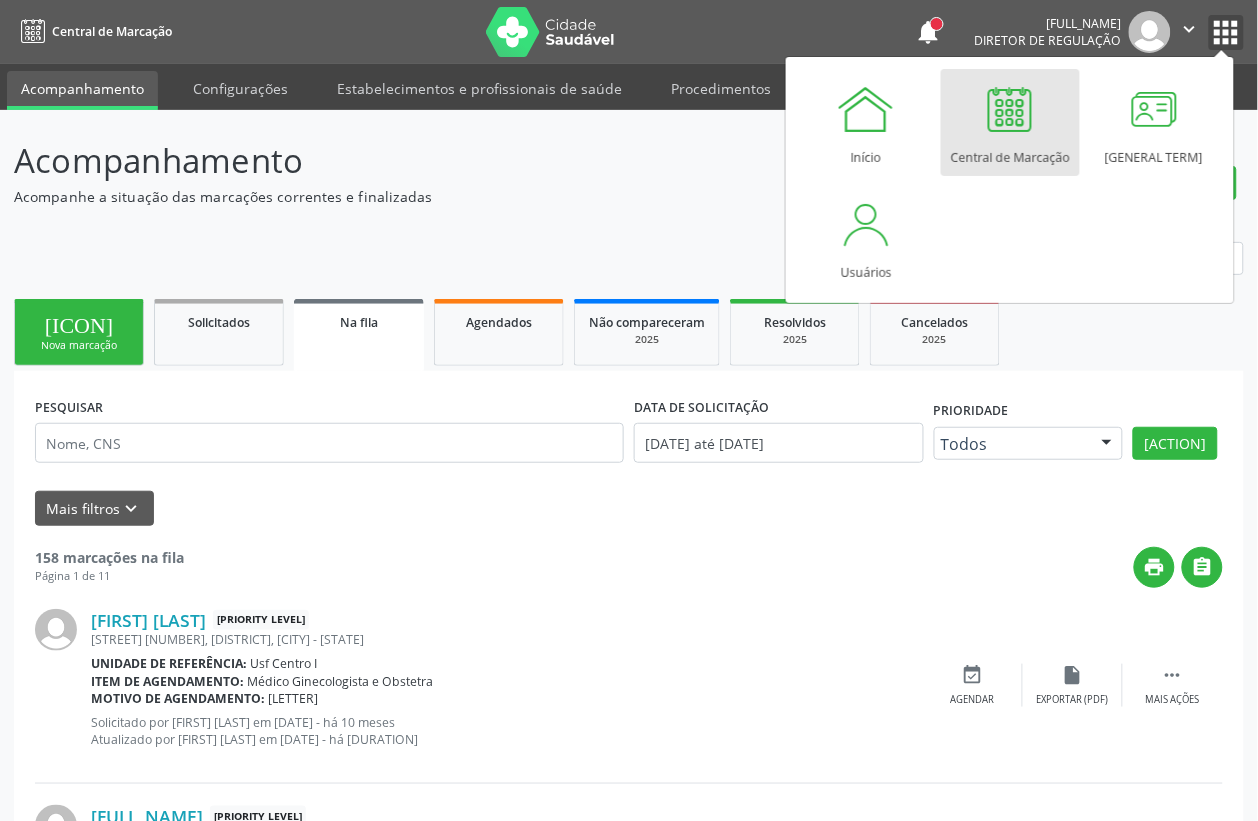 click on "" at bounding box center (1190, 29) 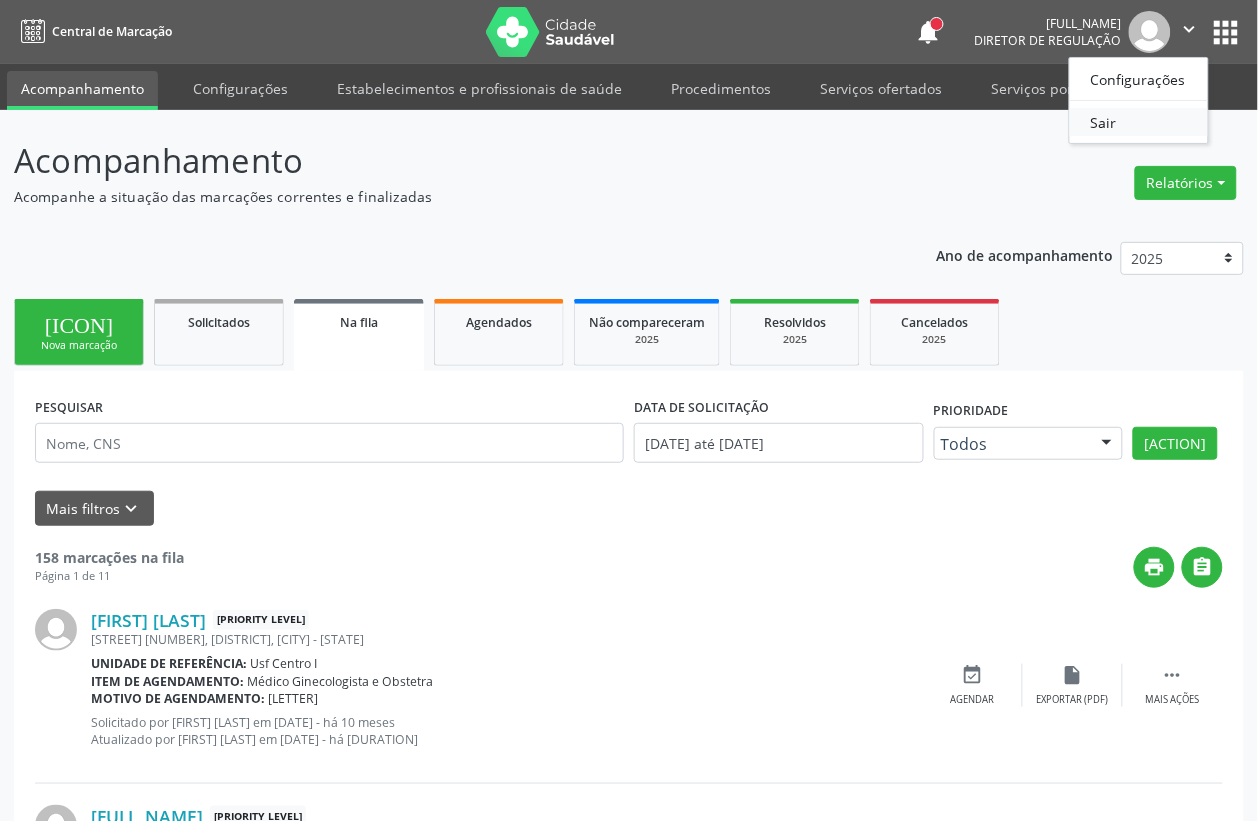 click on "Sair" at bounding box center [1139, 122] 